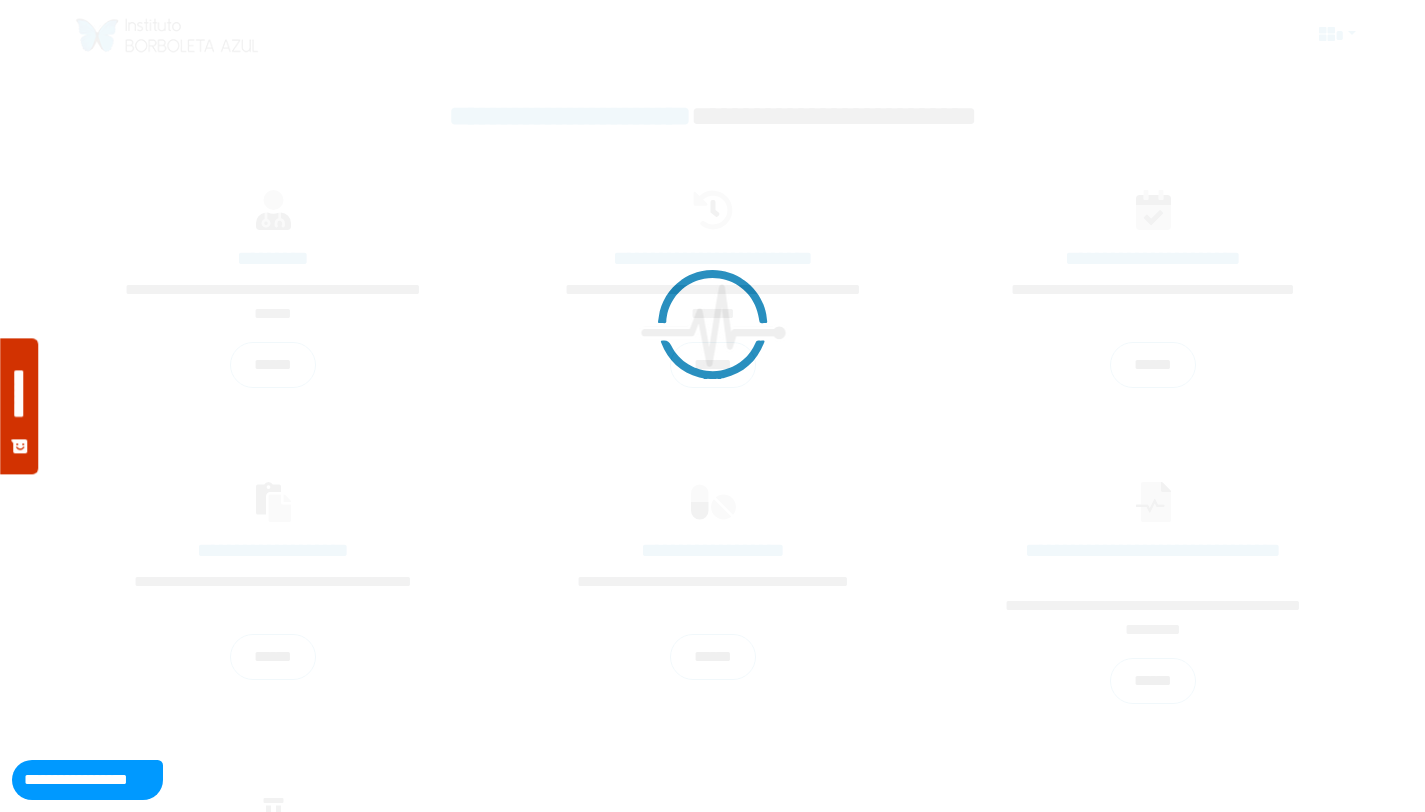 scroll, scrollTop: 0, scrollLeft: 0, axis: both 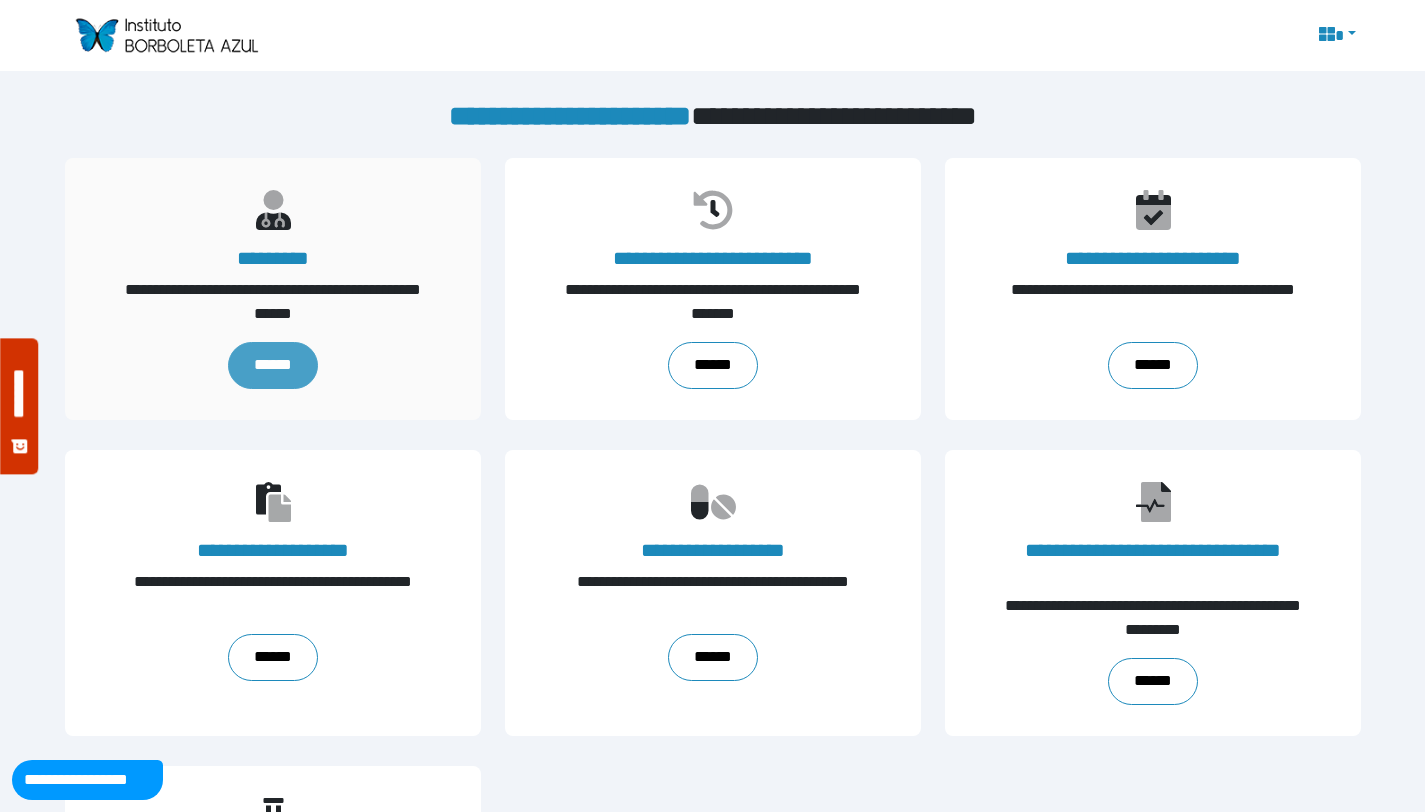 click on "******" at bounding box center (272, 365) 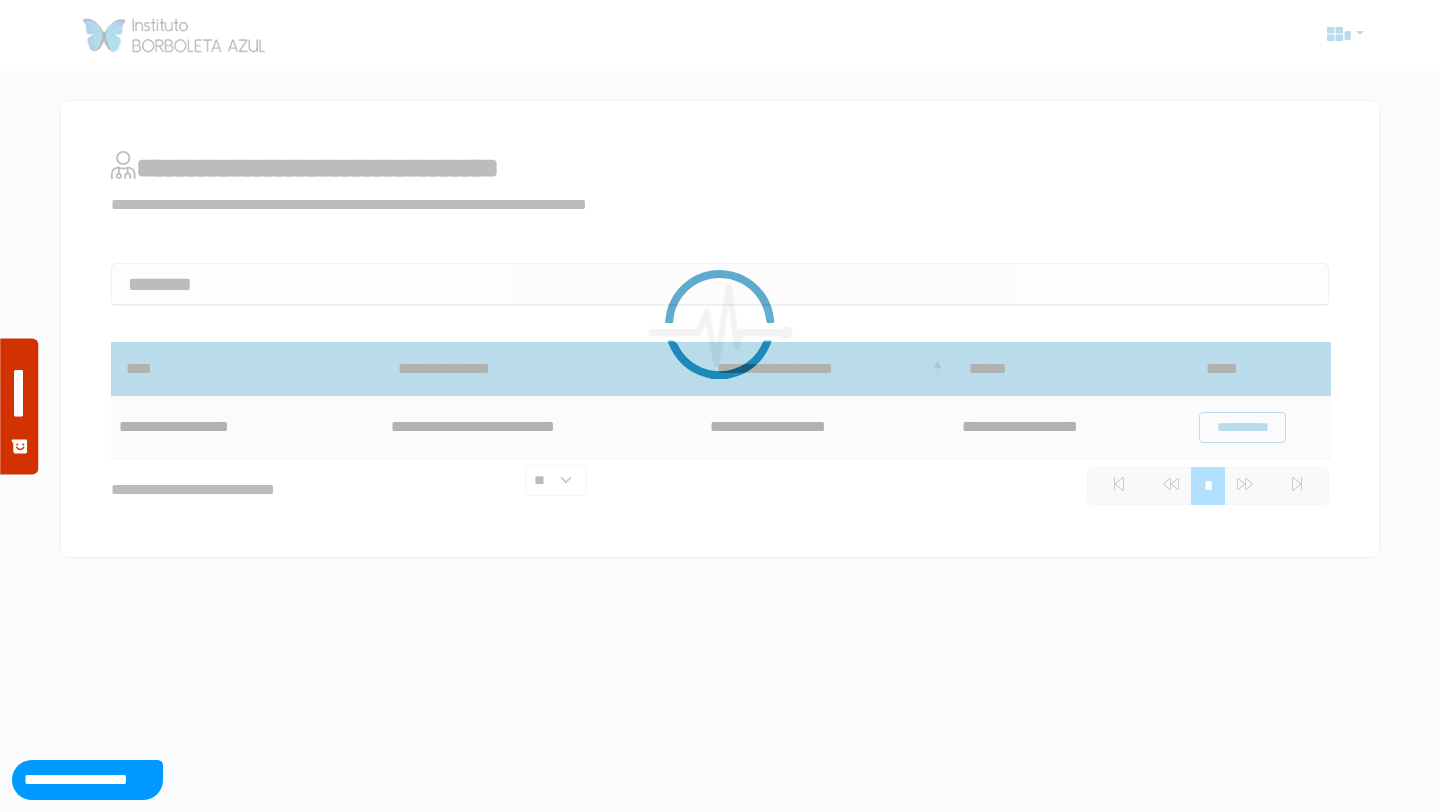scroll, scrollTop: 0, scrollLeft: 0, axis: both 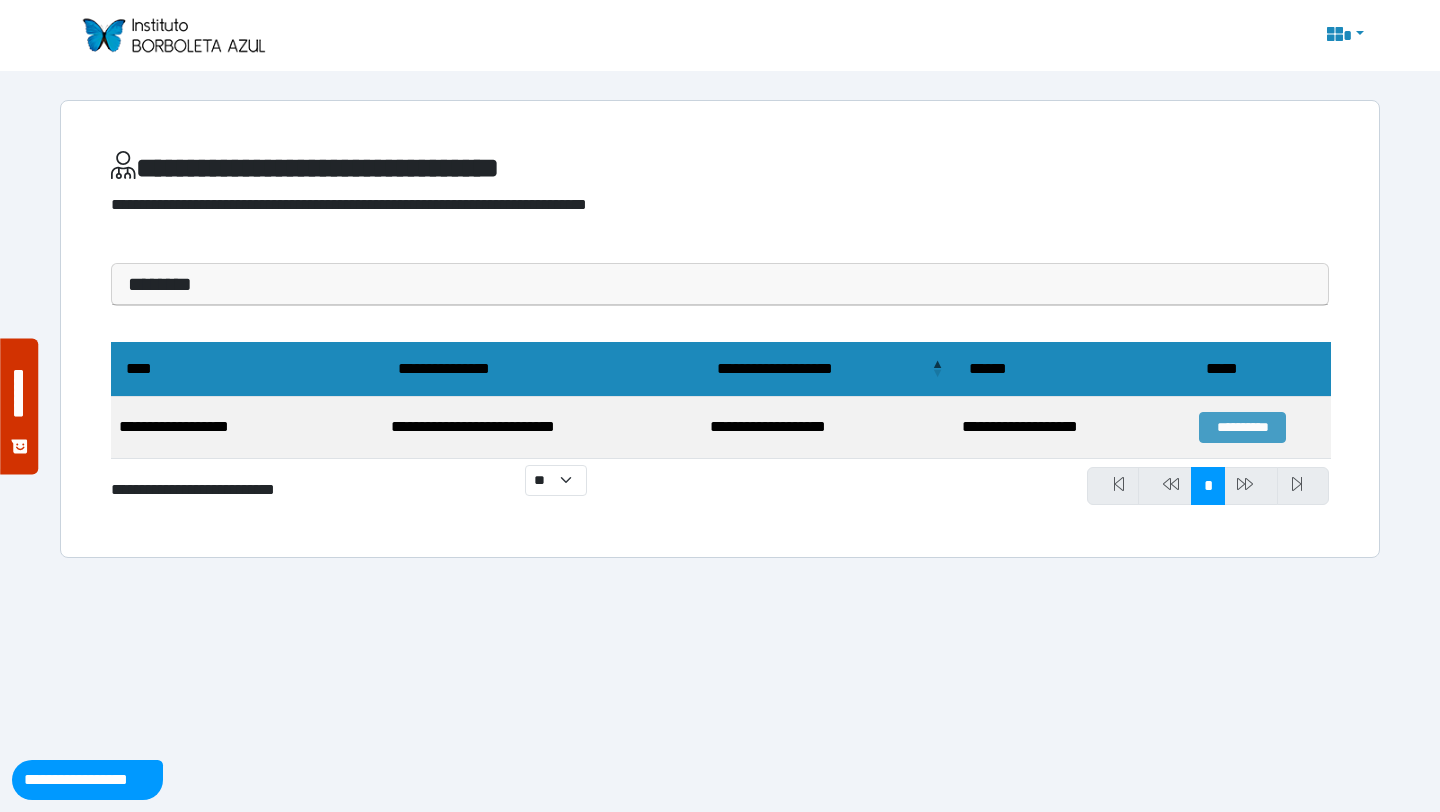 click on "**********" at bounding box center (1242, 427) 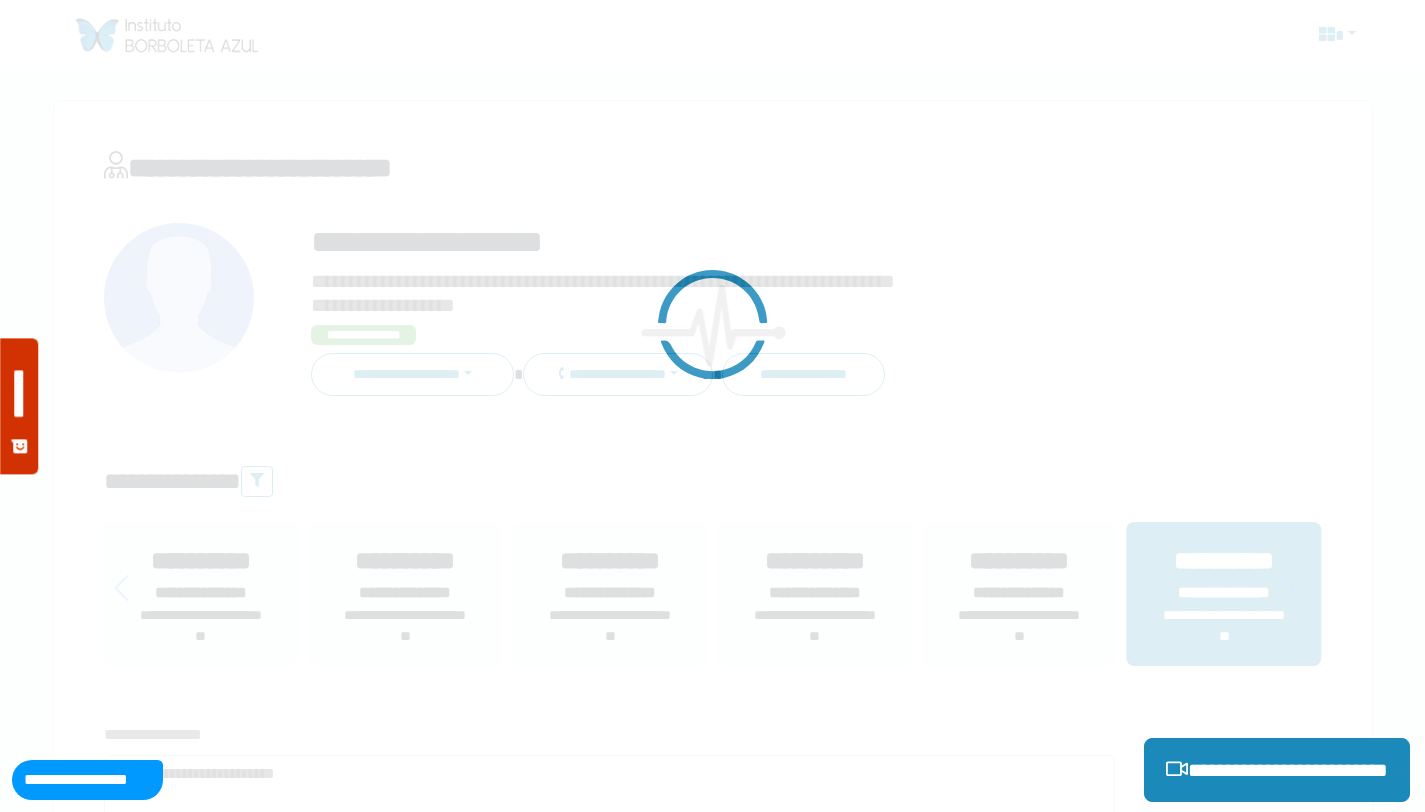 scroll, scrollTop: 0, scrollLeft: 0, axis: both 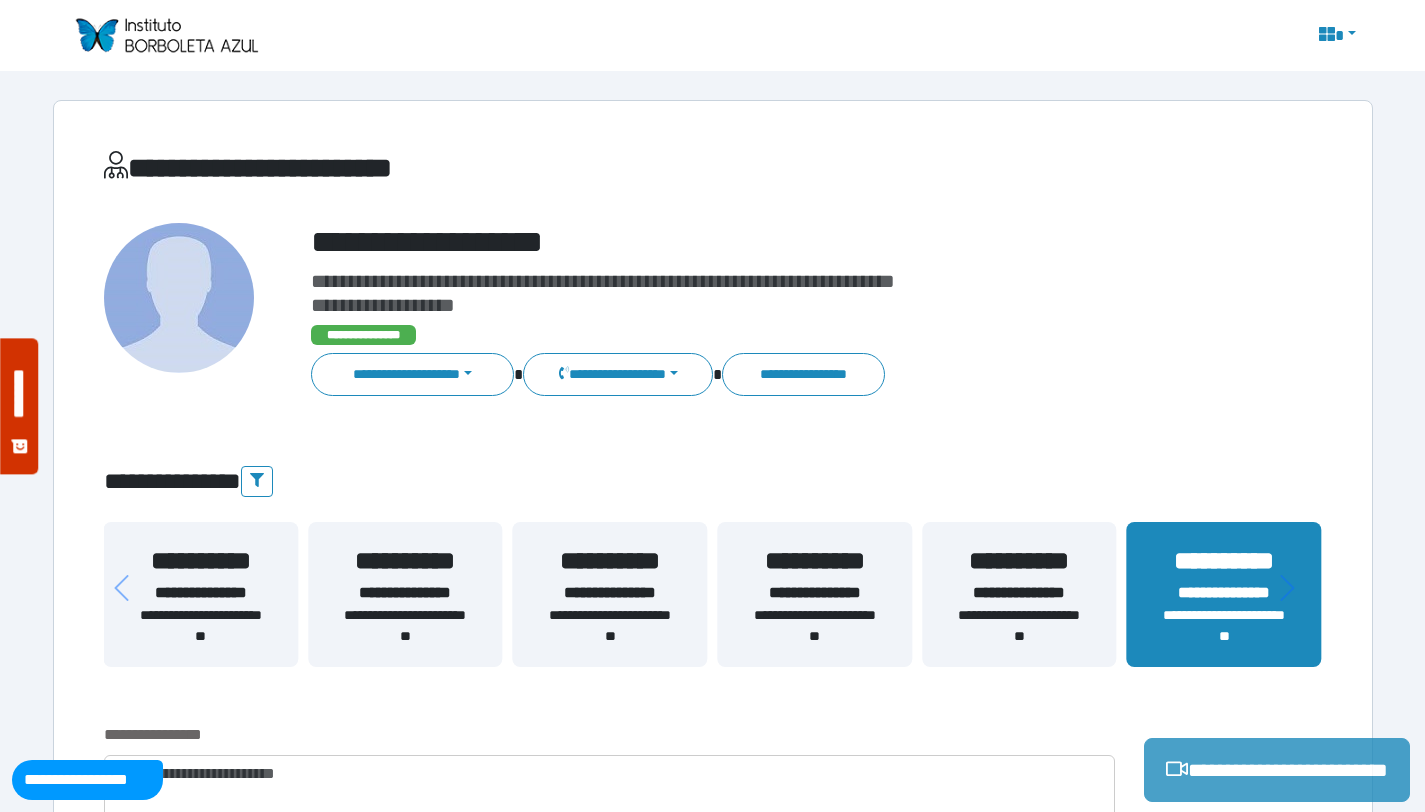 click on "**********" at bounding box center [1277, 770] 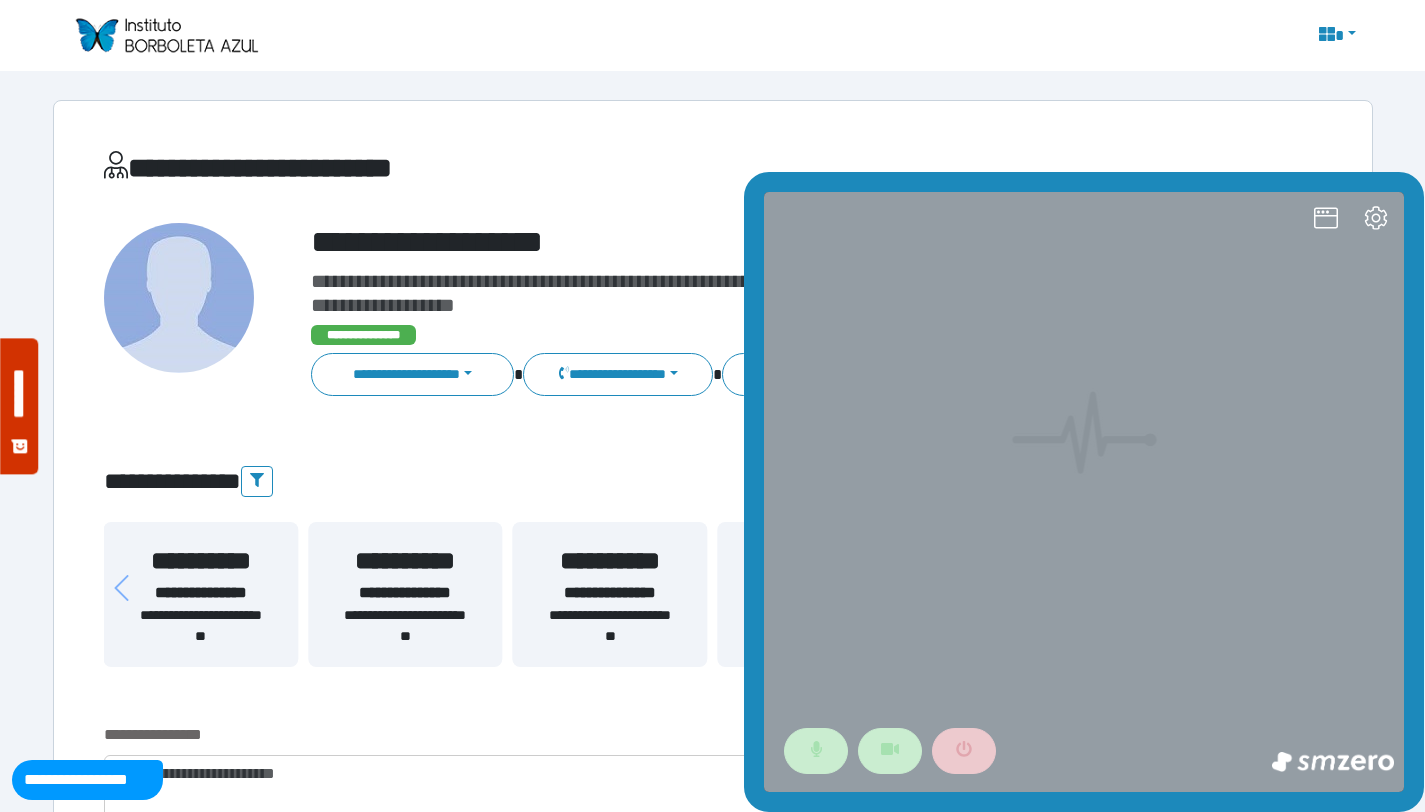 scroll, scrollTop: 0, scrollLeft: 0, axis: both 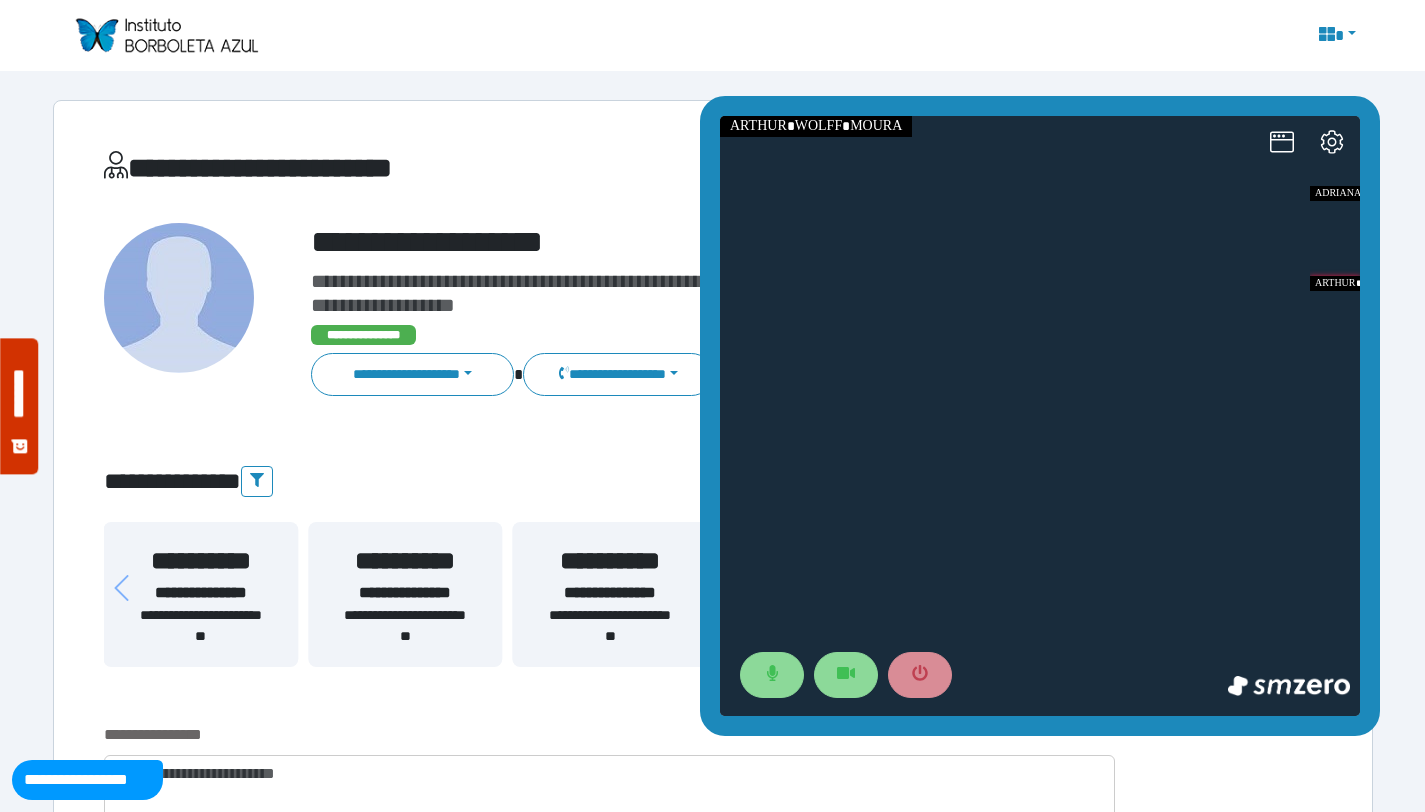 drag, startPoint x: 1308, startPoint y: 180, endPoint x: 1262, endPoint y: 97, distance: 94.89468 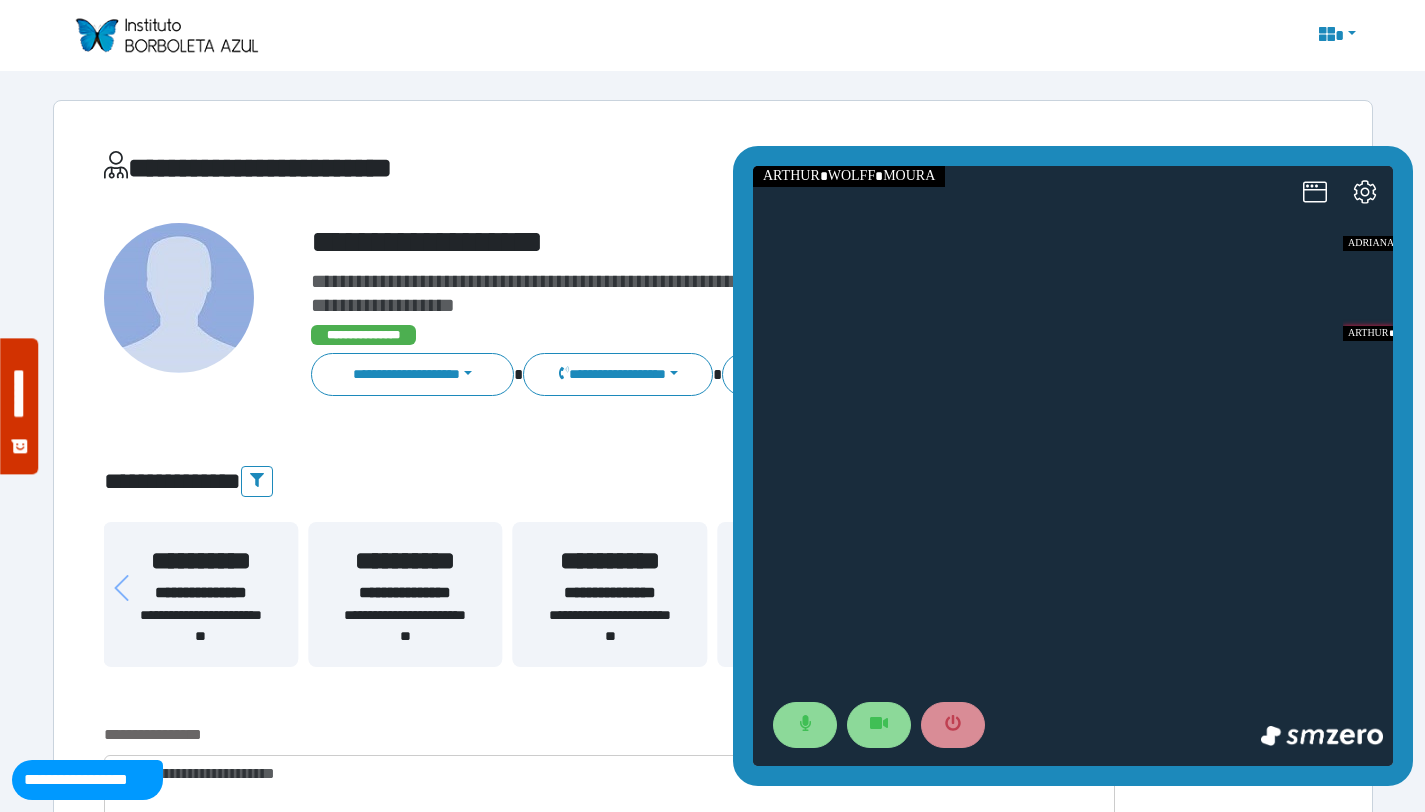 drag, startPoint x: 1366, startPoint y: 721, endPoint x: 1401, endPoint y: 778, distance: 66.88796 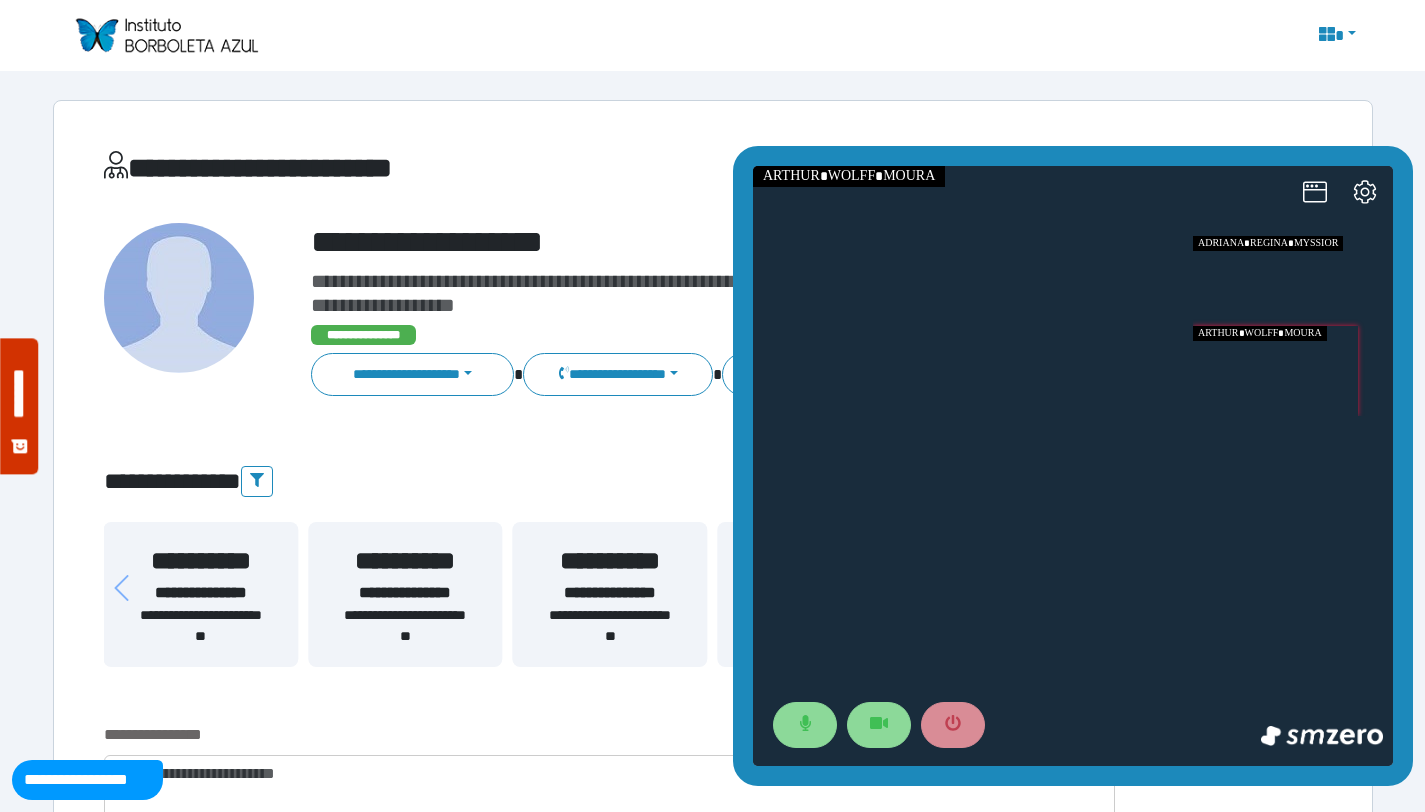 click at bounding box center [1293, 371] 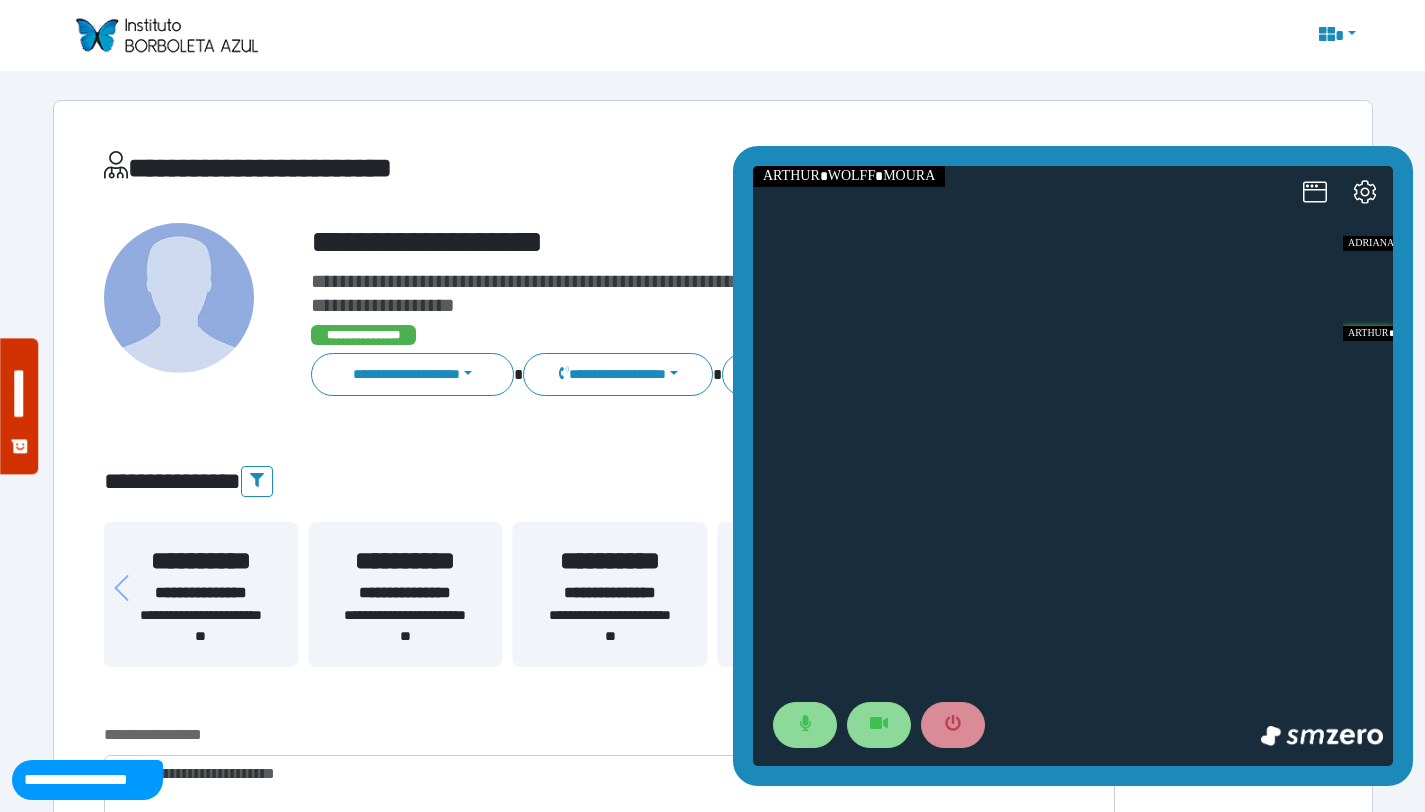 click at bounding box center (1073, 466) 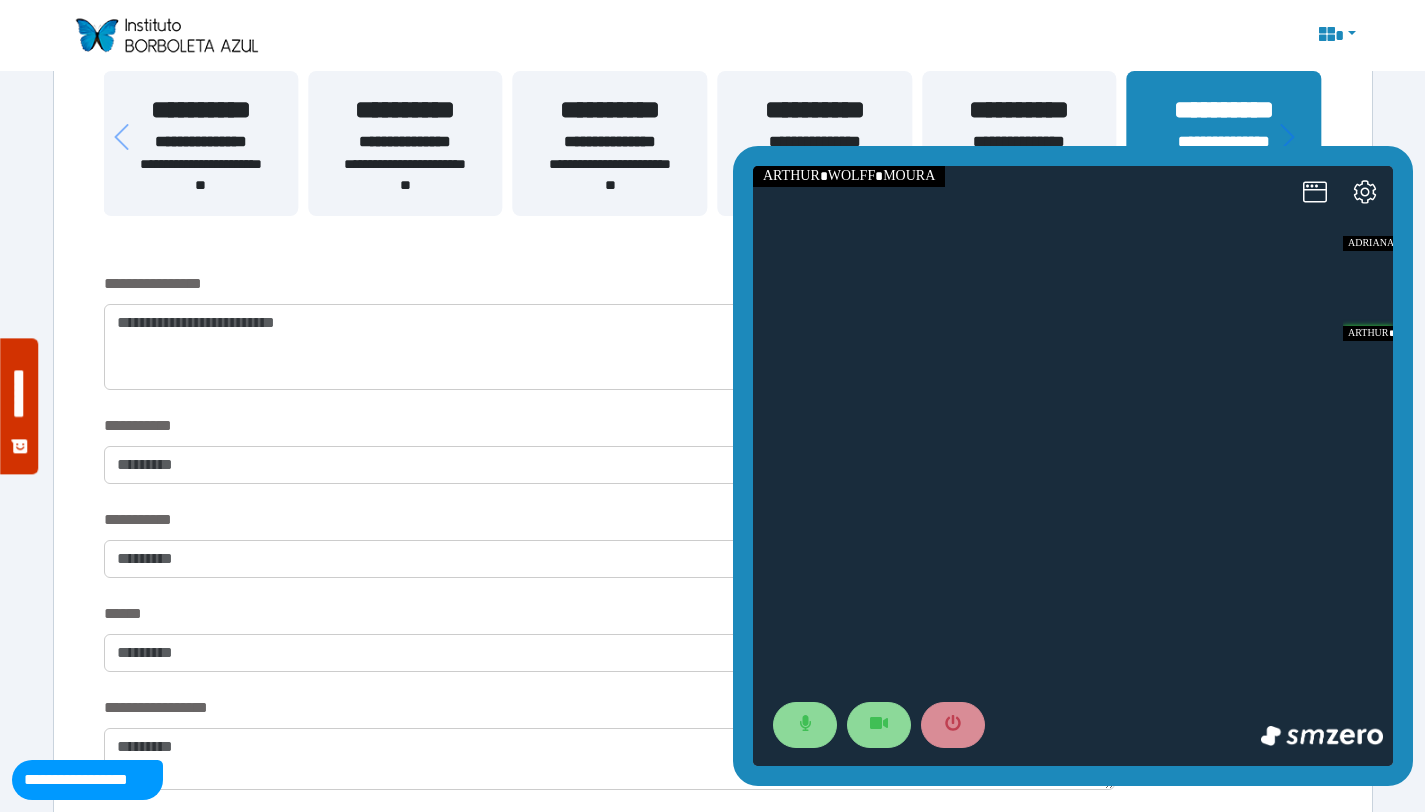 scroll, scrollTop: 465, scrollLeft: 0, axis: vertical 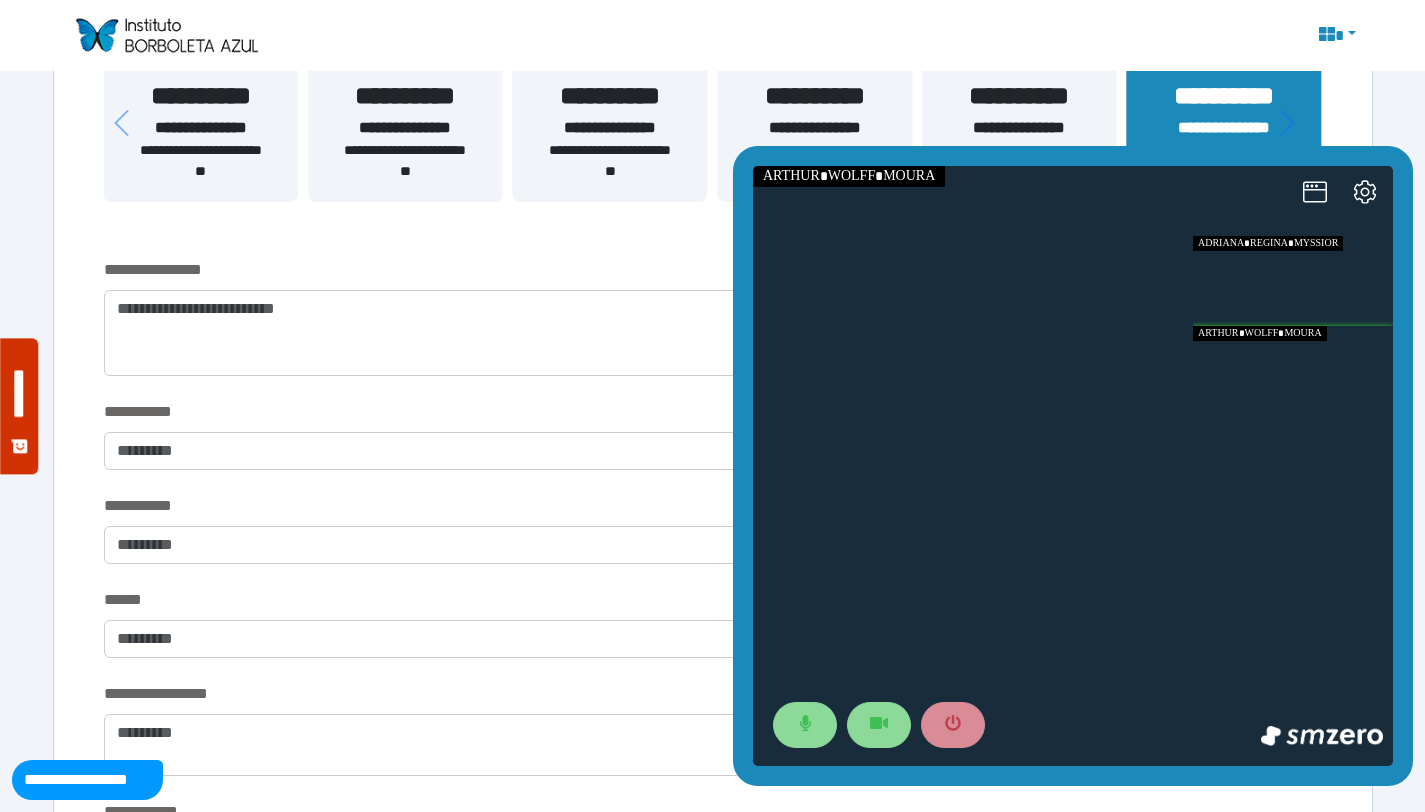 click at bounding box center [1293, 281] 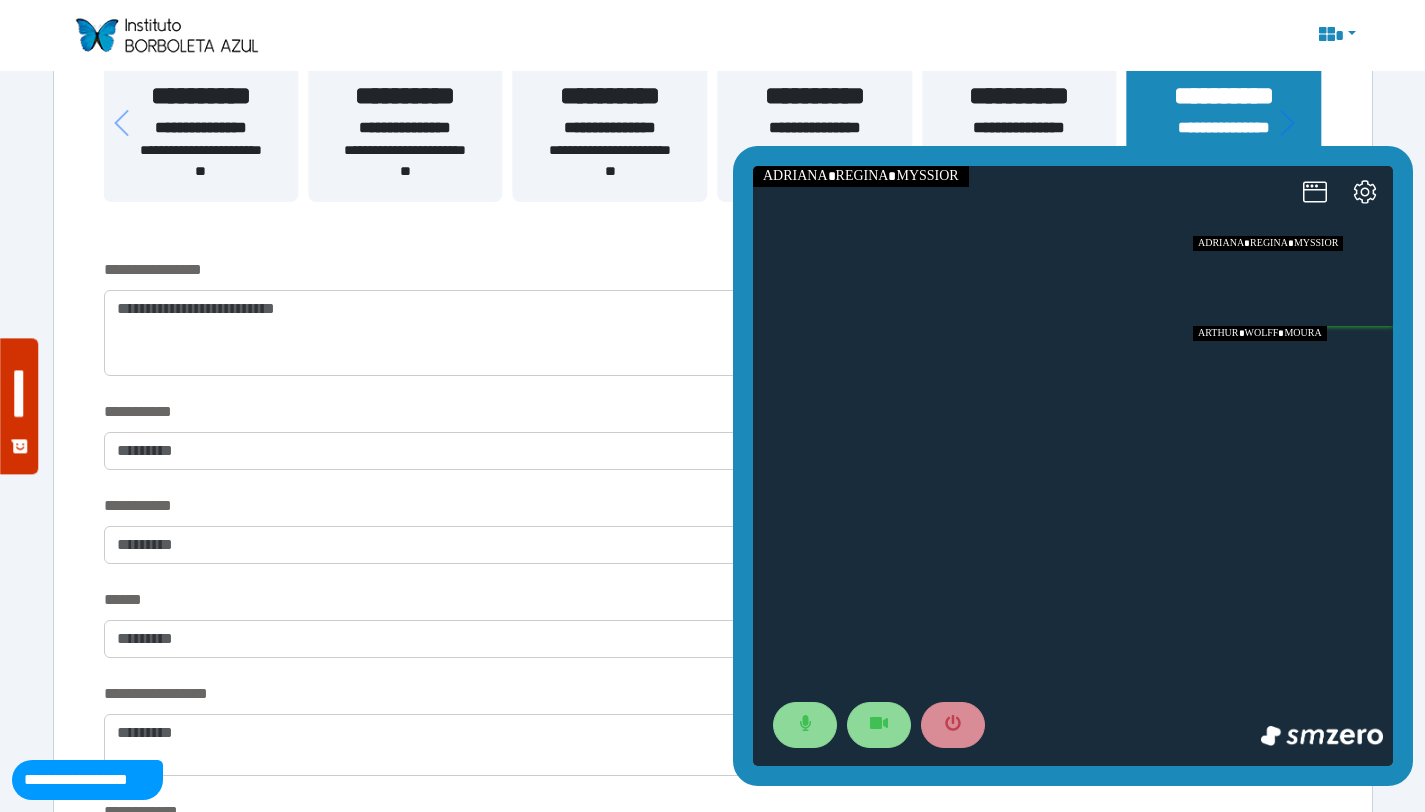 click at bounding box center (1293, 371) 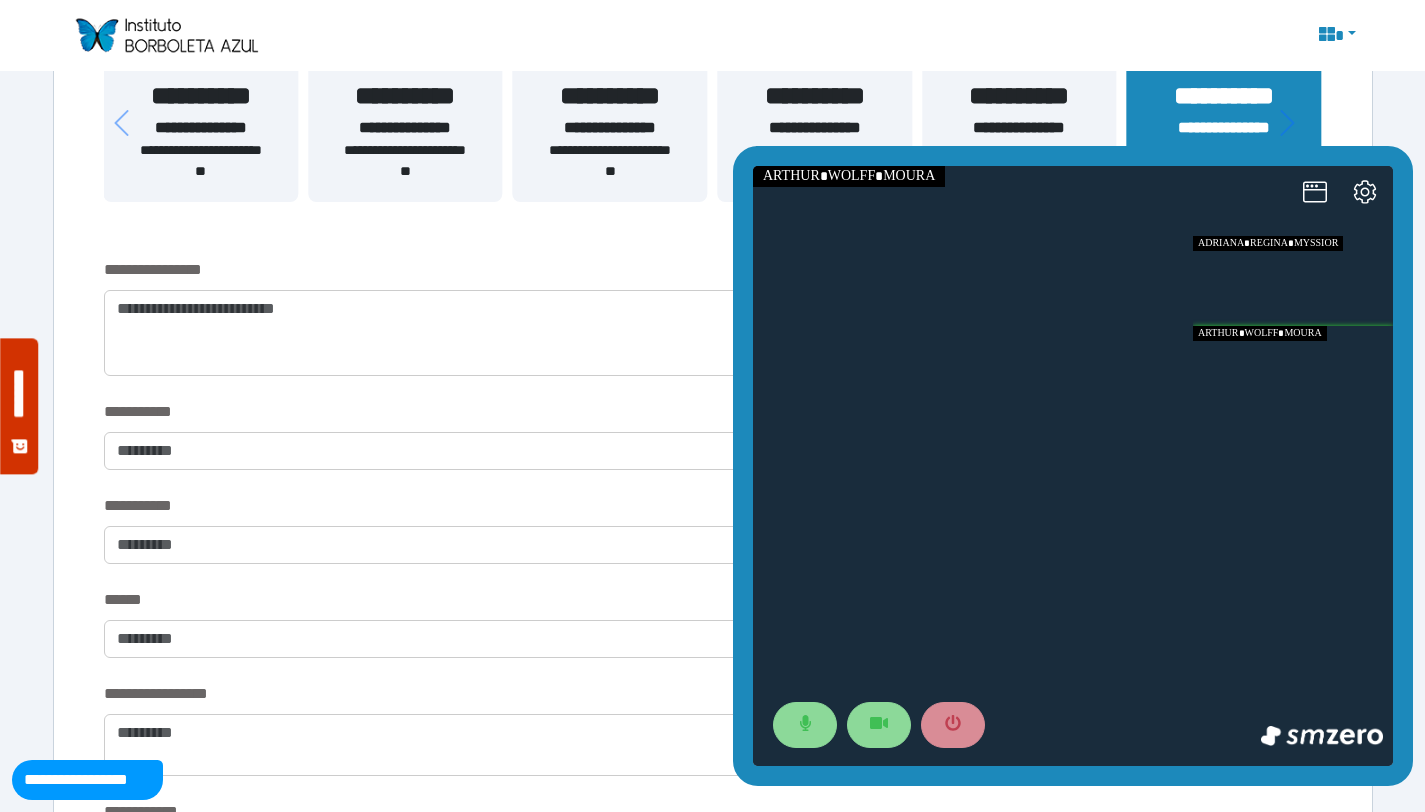 click at bounding box center [1293, 281] 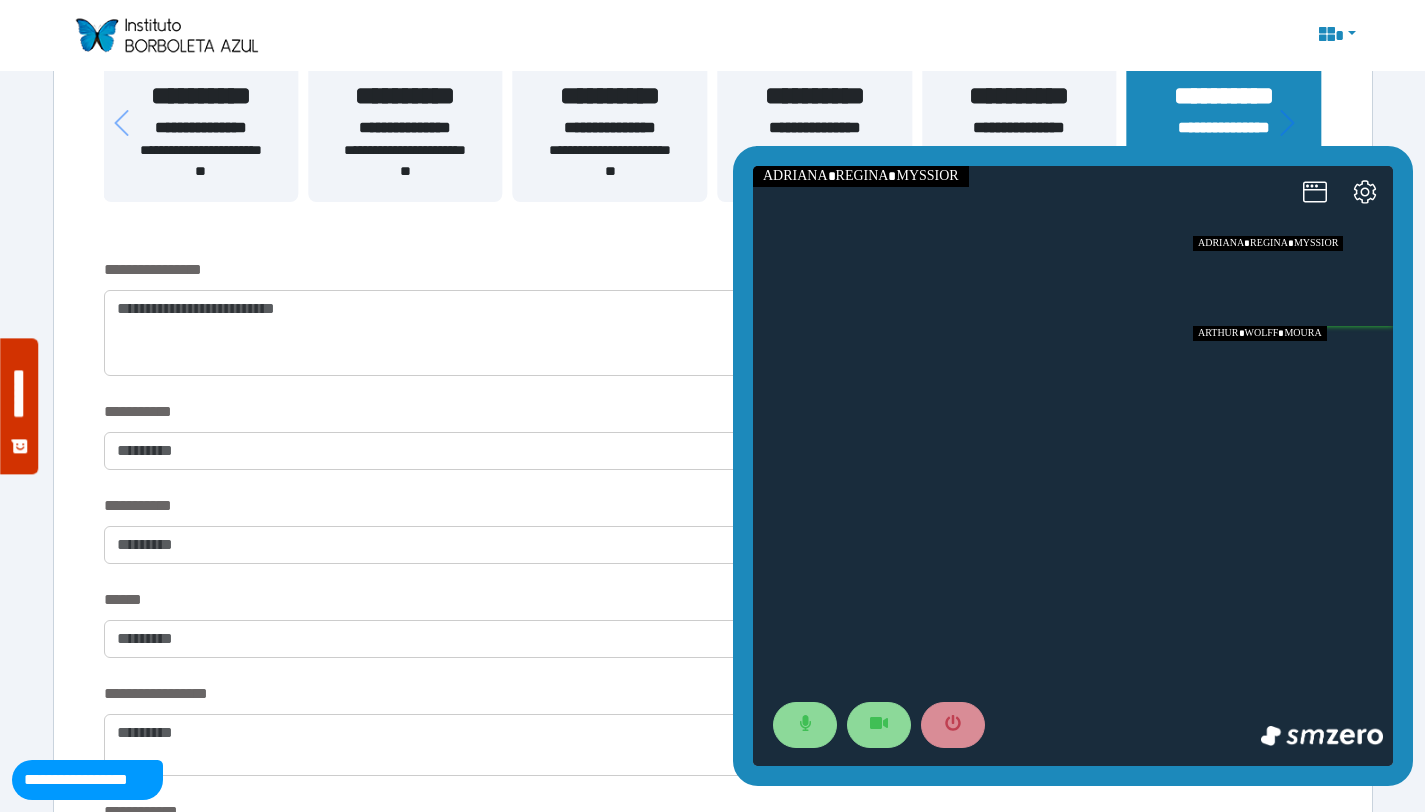 click at bounding box center [1293, 371] 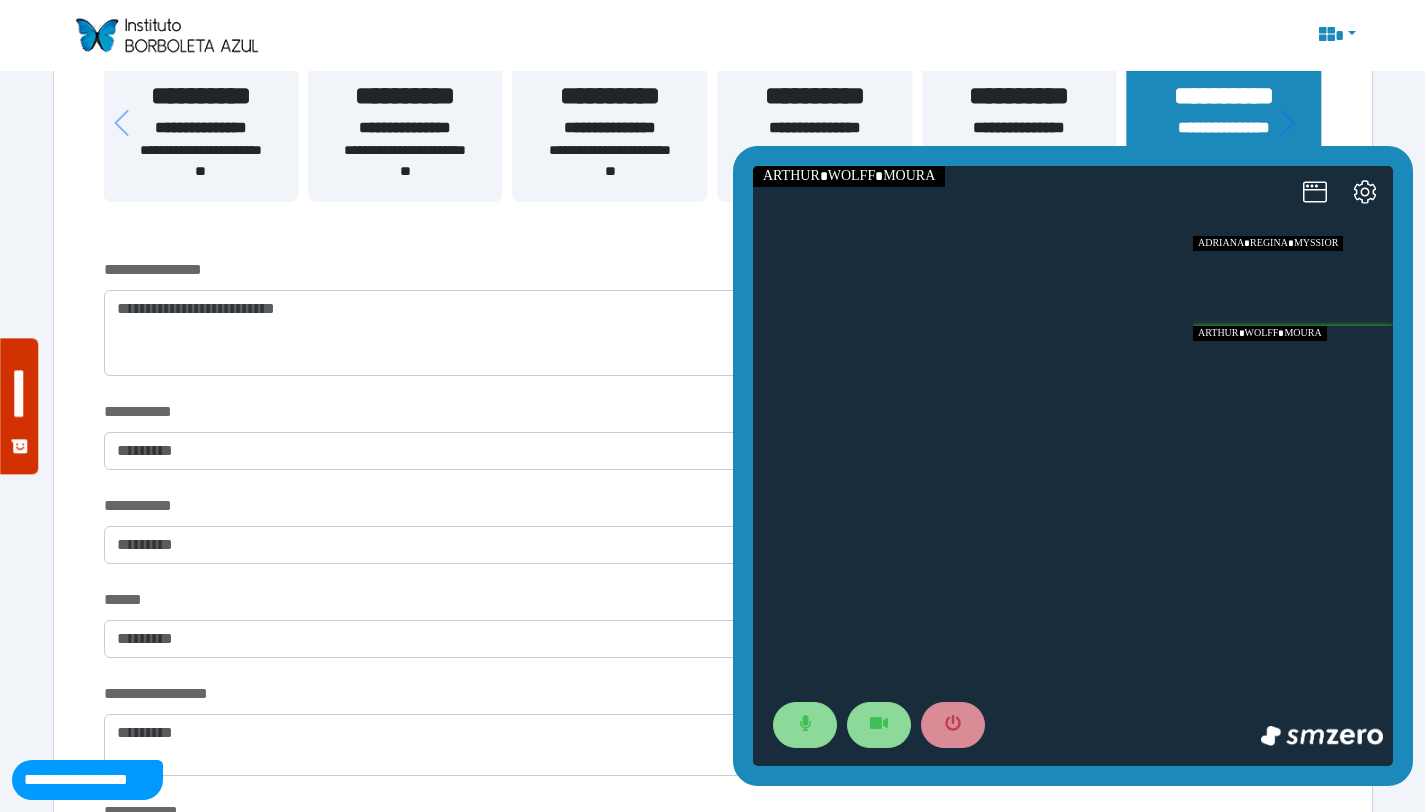 click at bounding box center [1293, 281] 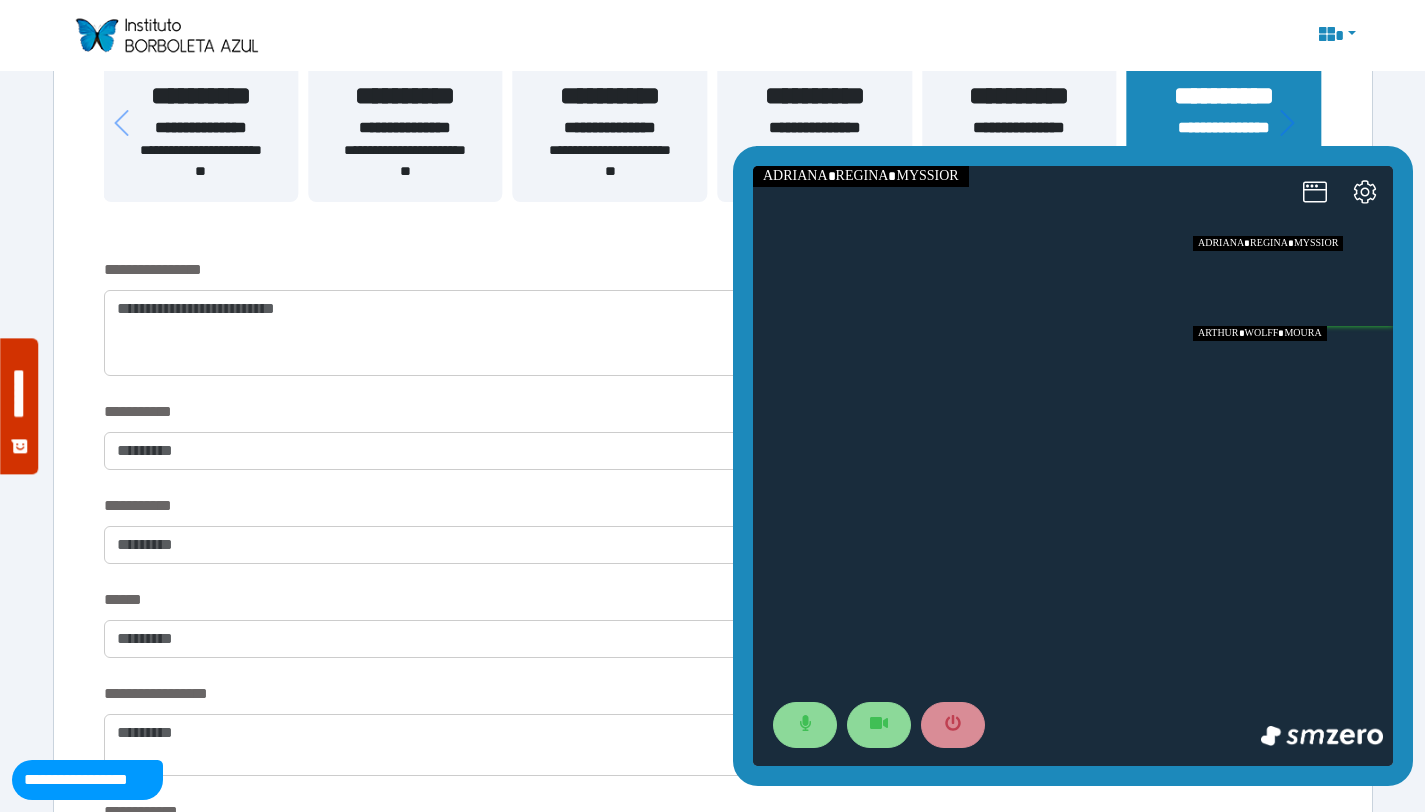 click at bounding box center (1293, 371) 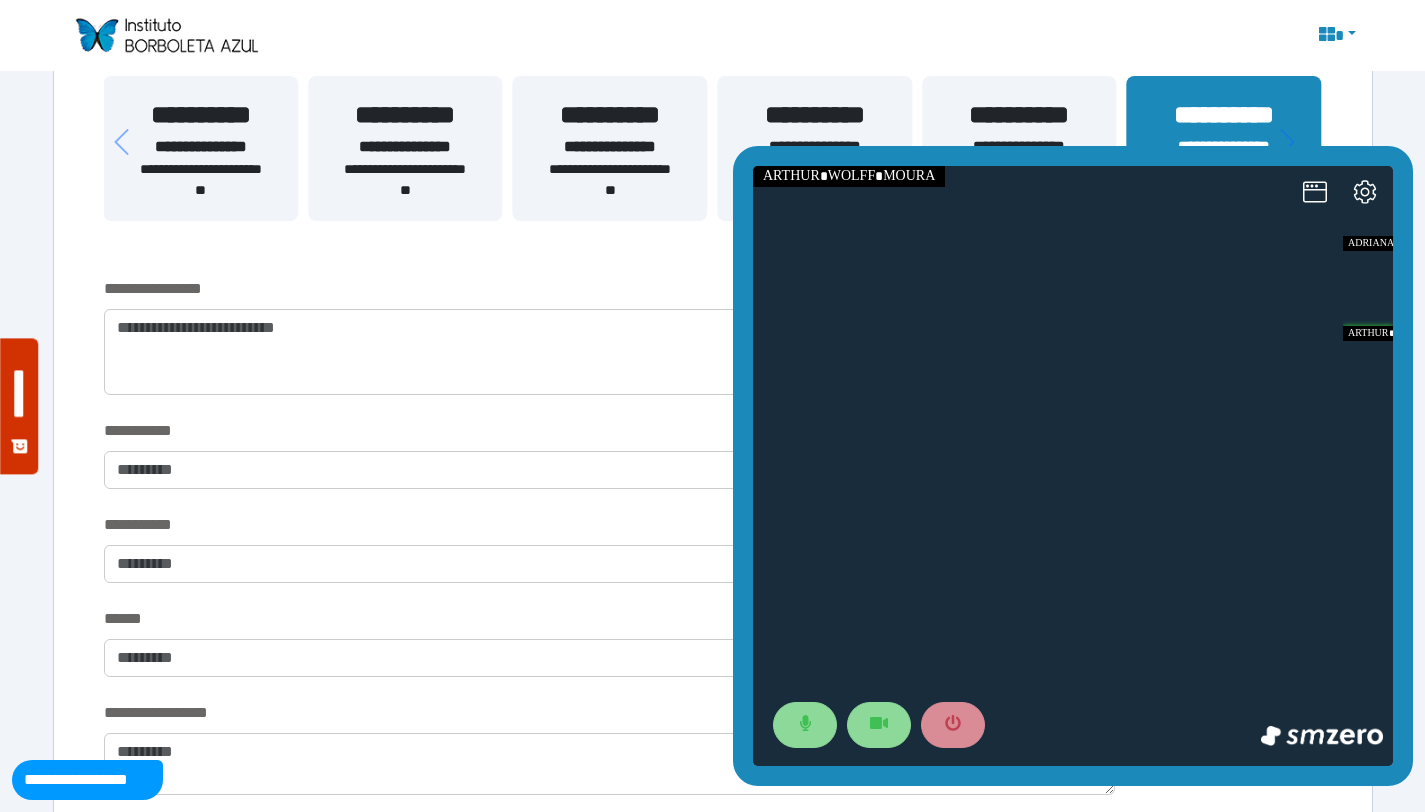 scroll, scrollTop: 443, scrollLeft: 0, axis: vertical 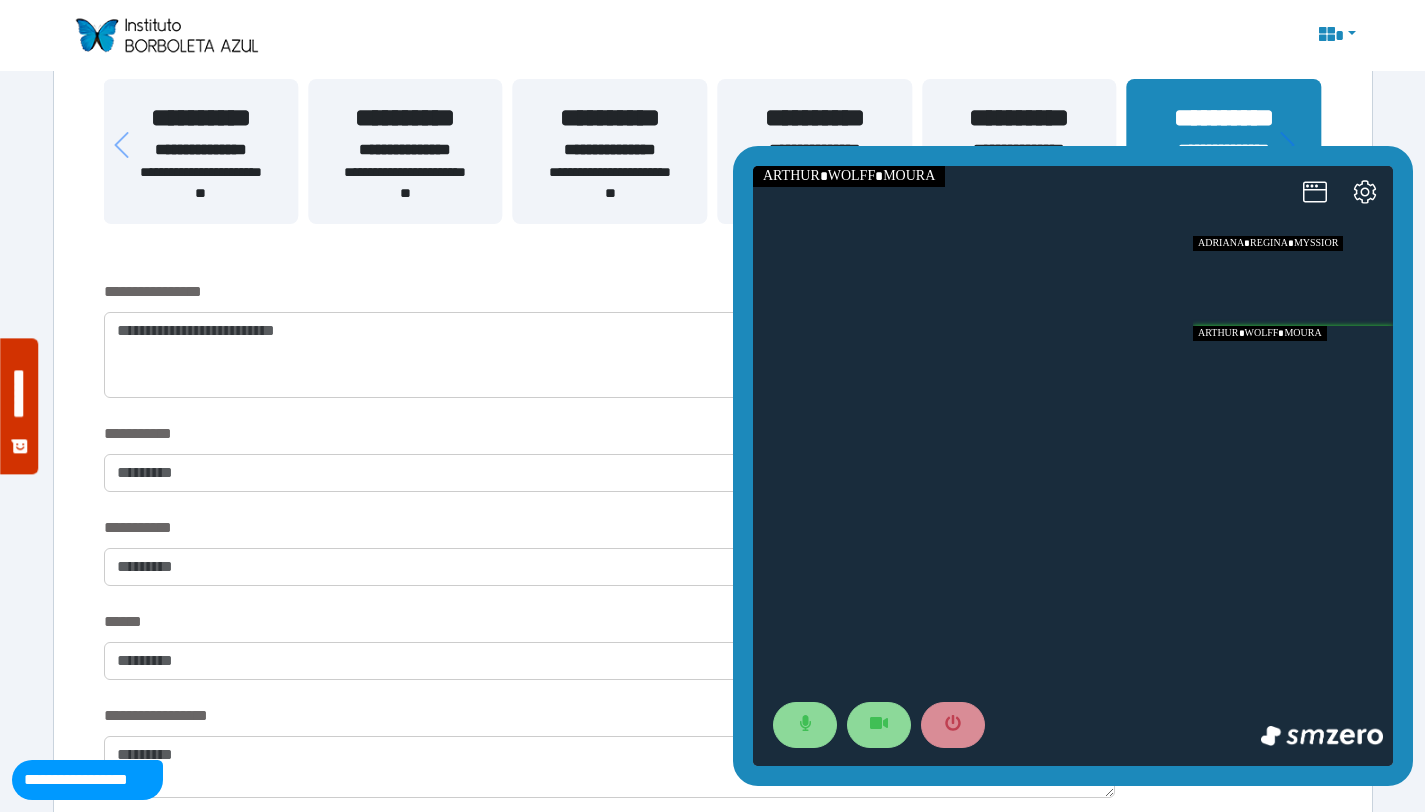 click at bounding box center (1293, 371) 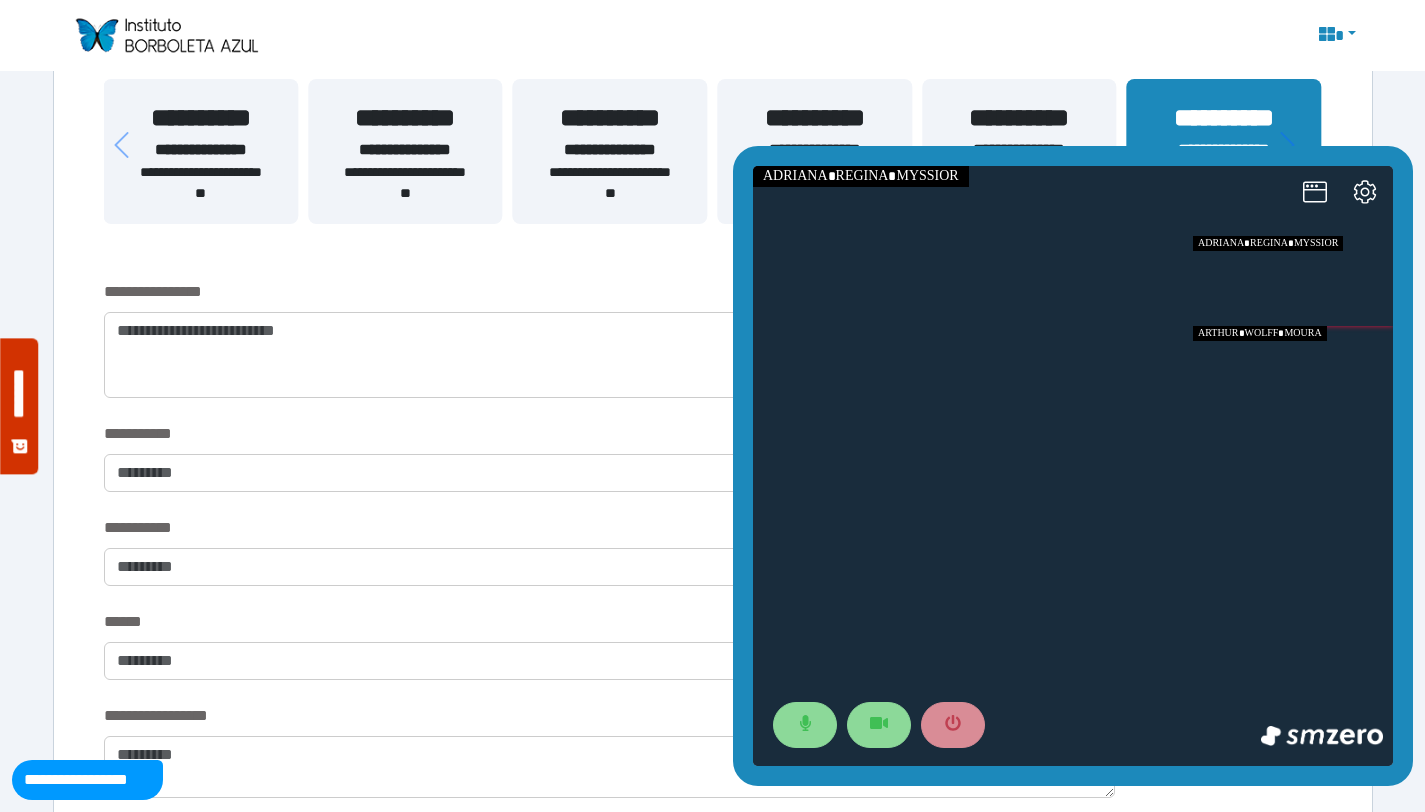 click at bounding box center [1293, 371] 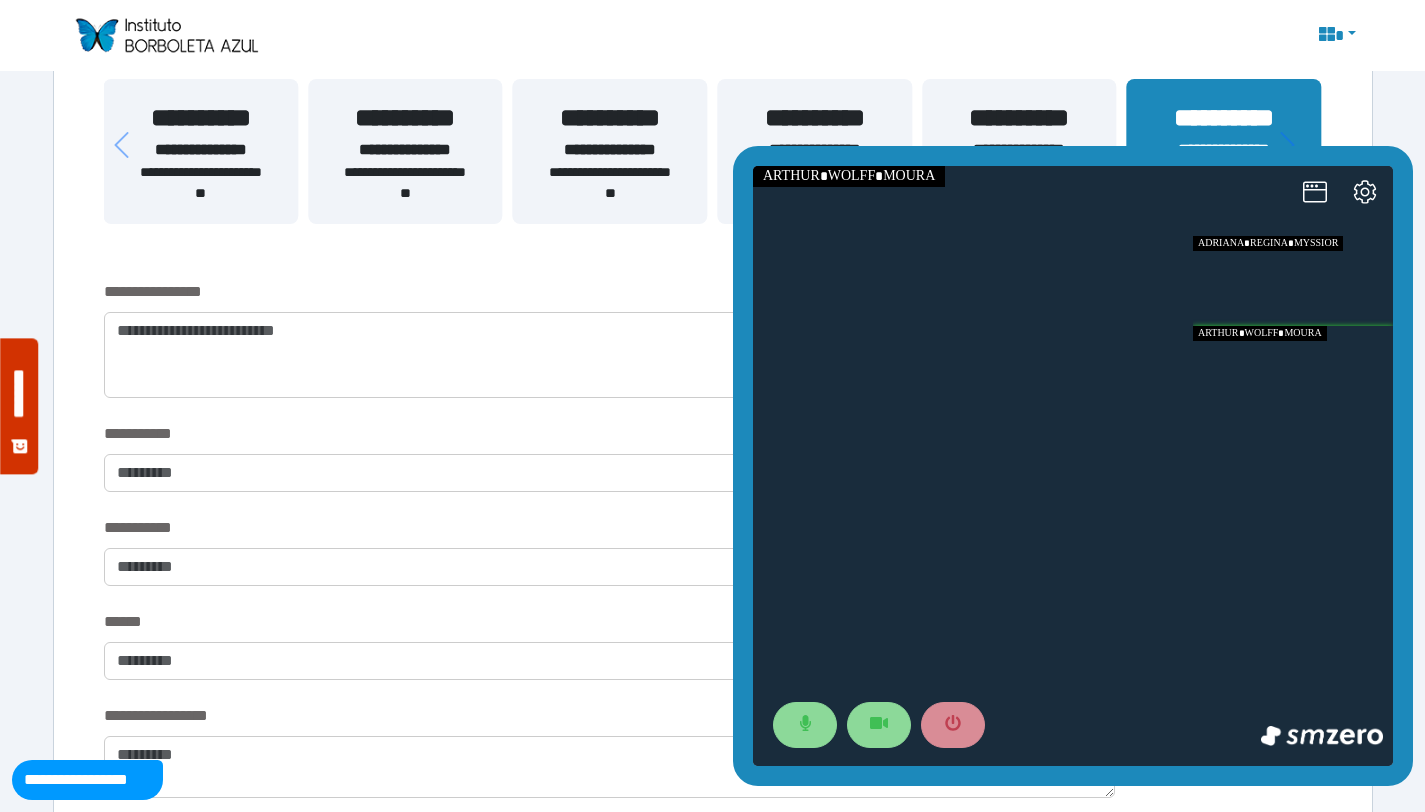 click at bounding box center (1293, 371) 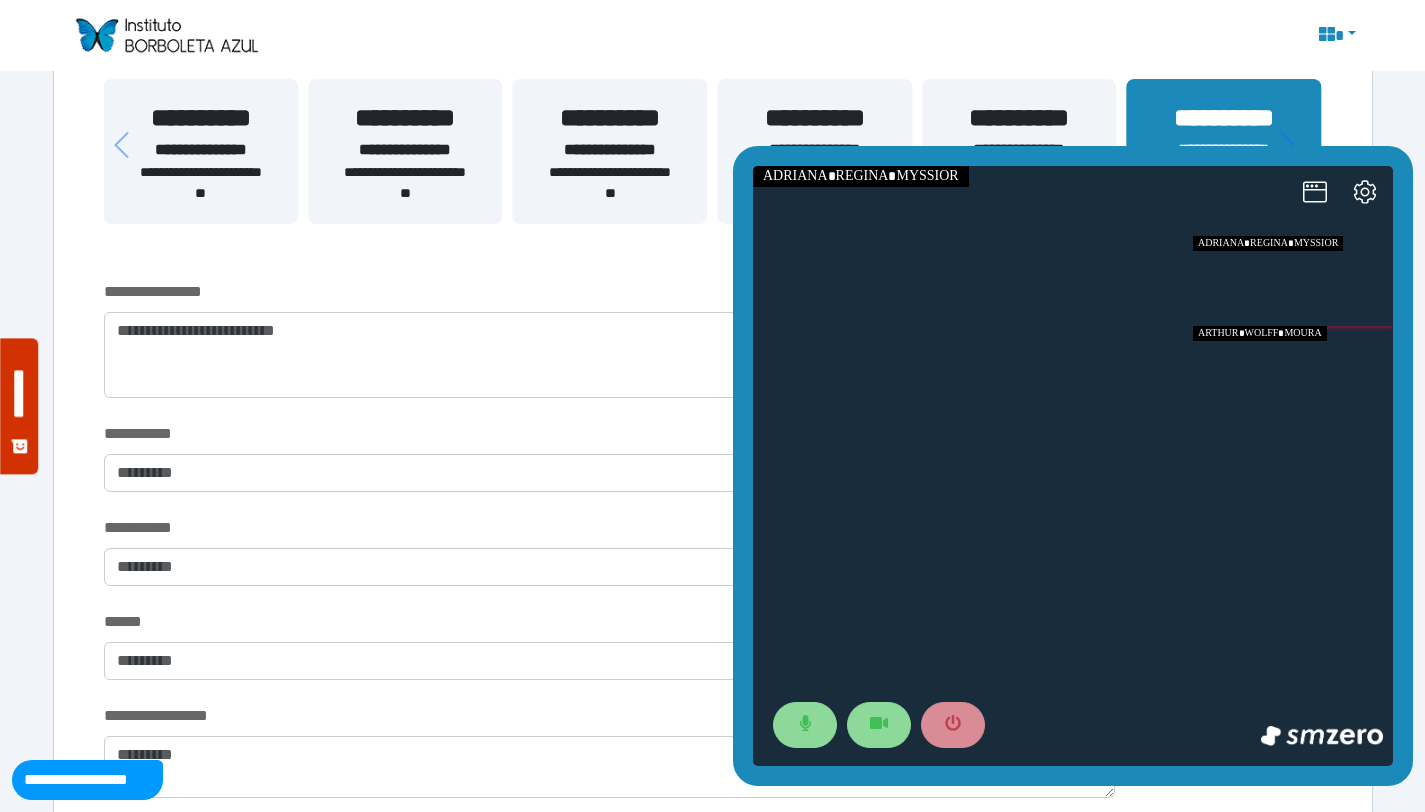 click at bounding box center [1293, 371] 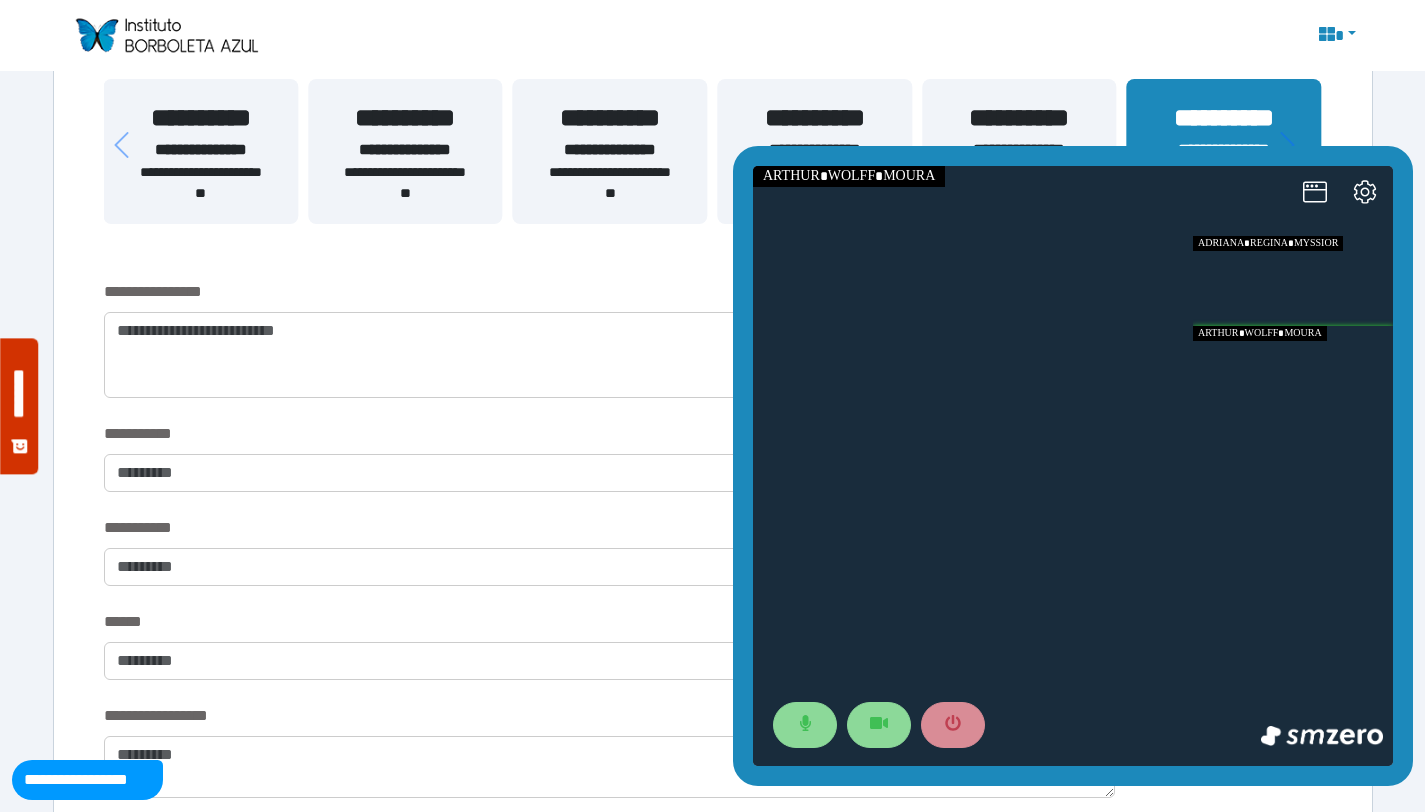 click at bounding box center [1293, 281] 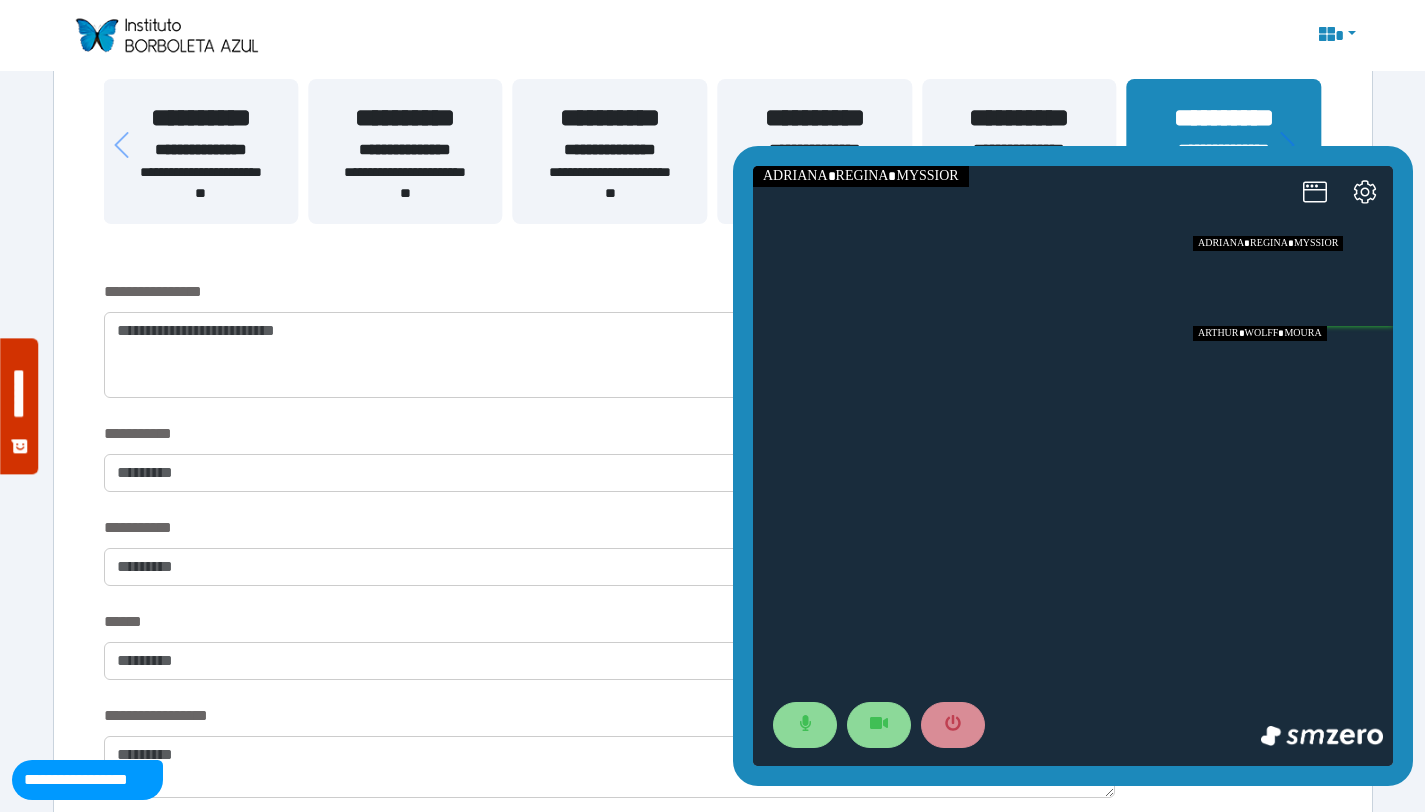 click at bounding box center [1293, 371] 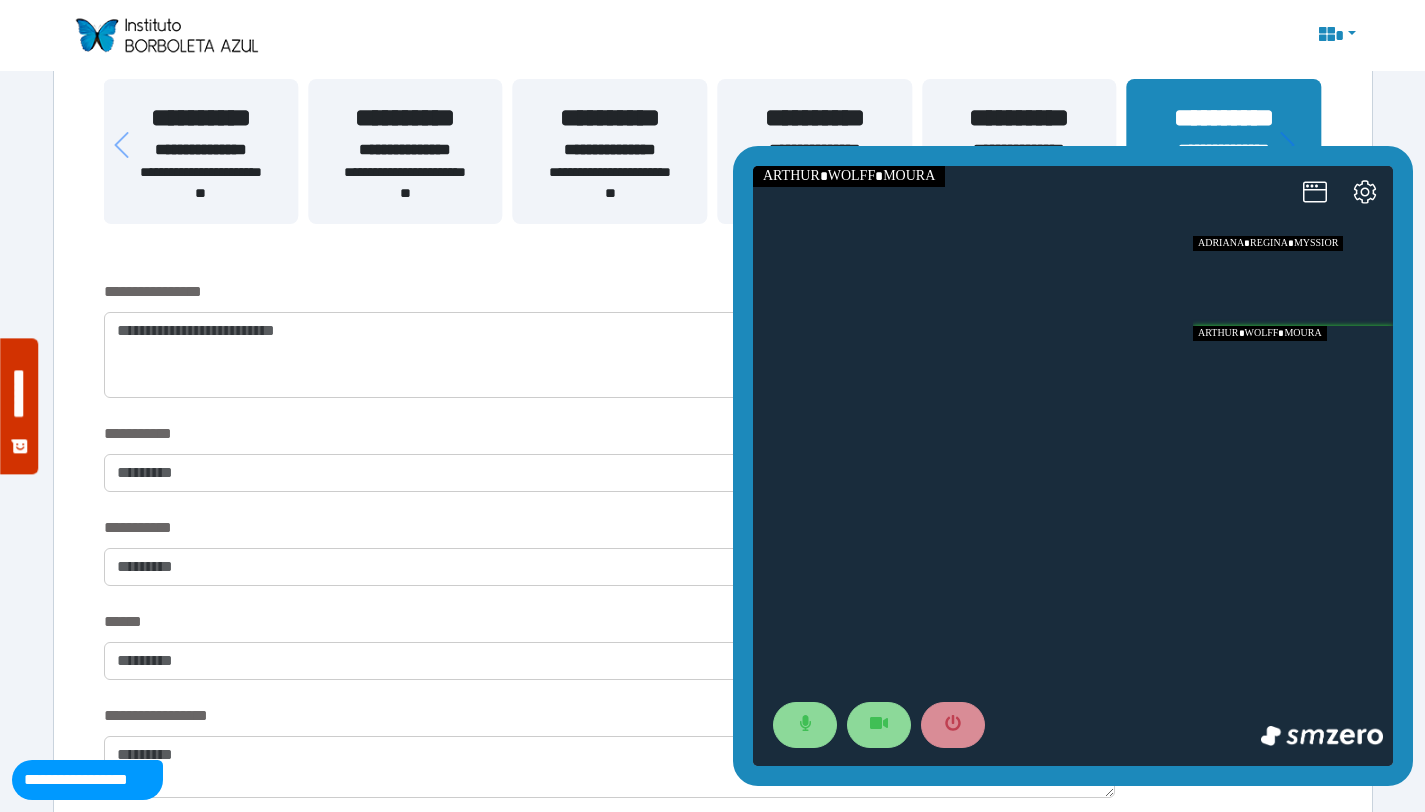 click at bounding box center (1293, 281) 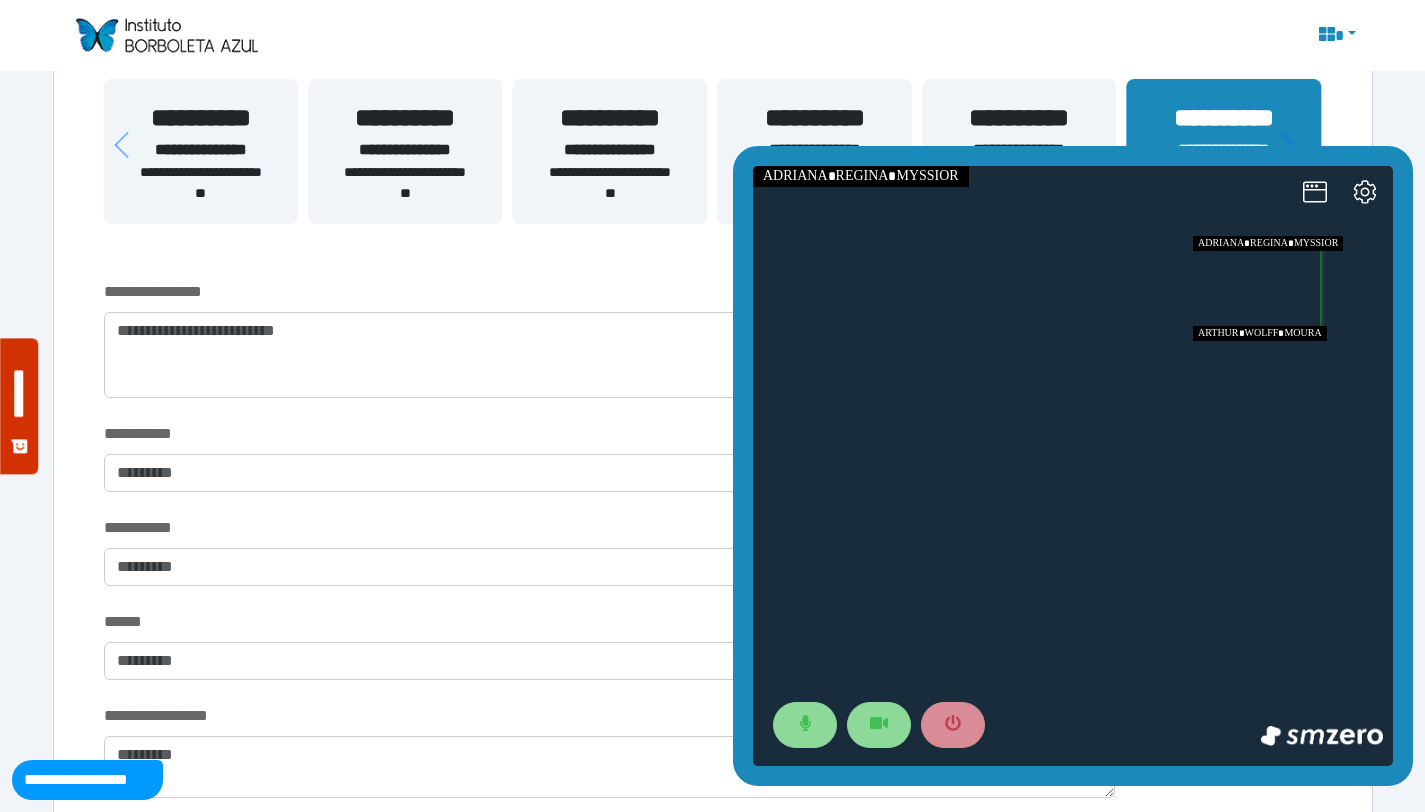 click at bounding box center [1293, 371] 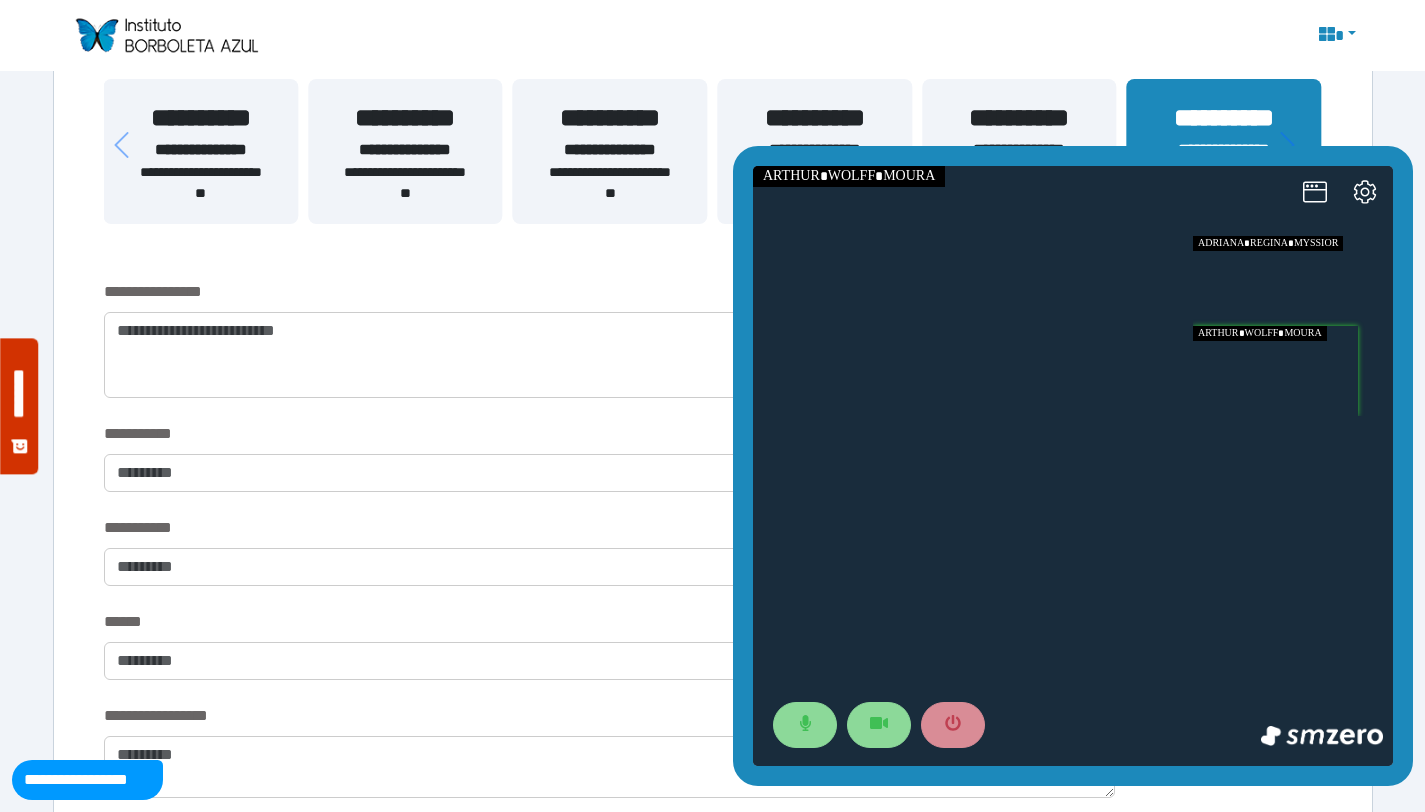 click at bounding box center [1293, 371] 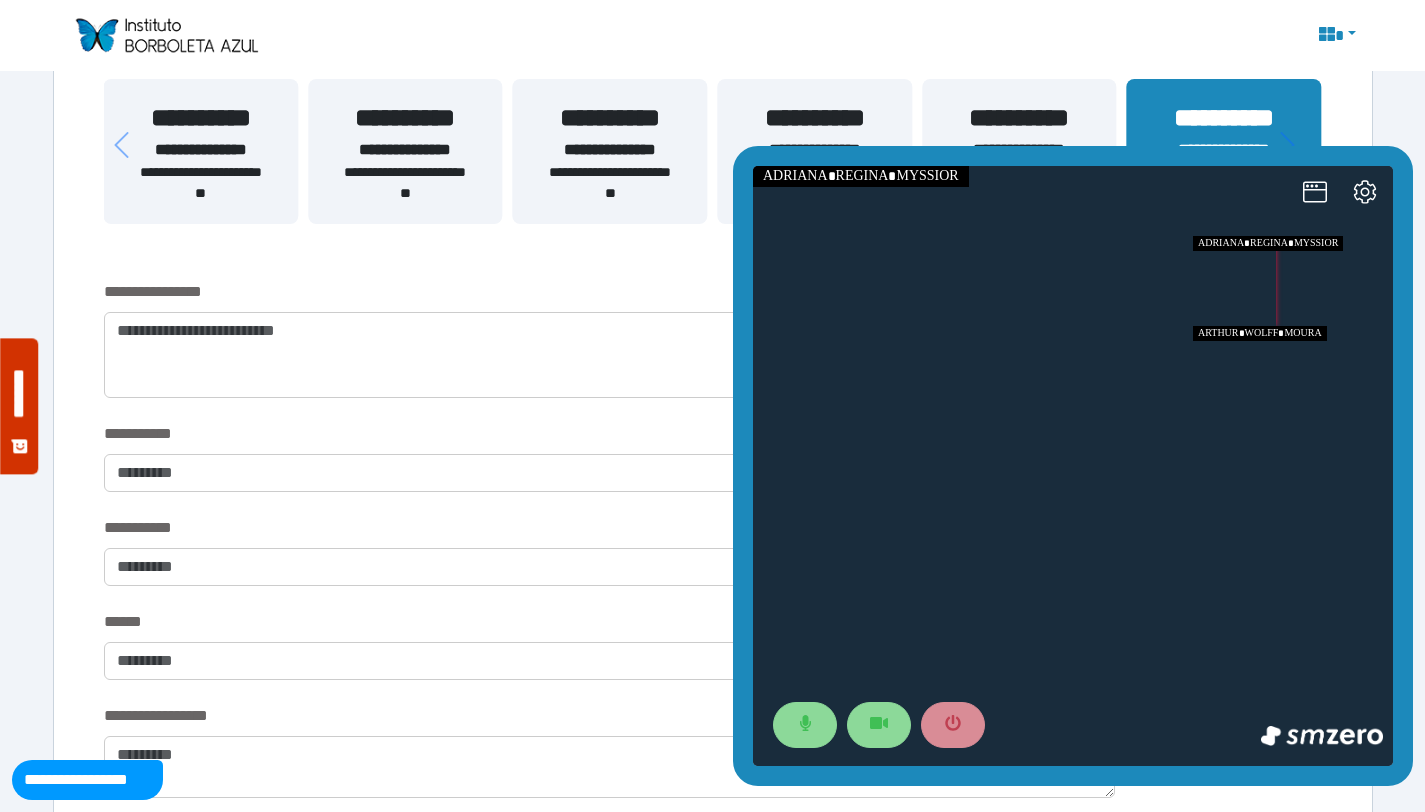 click at bounding box center (1293, 371) 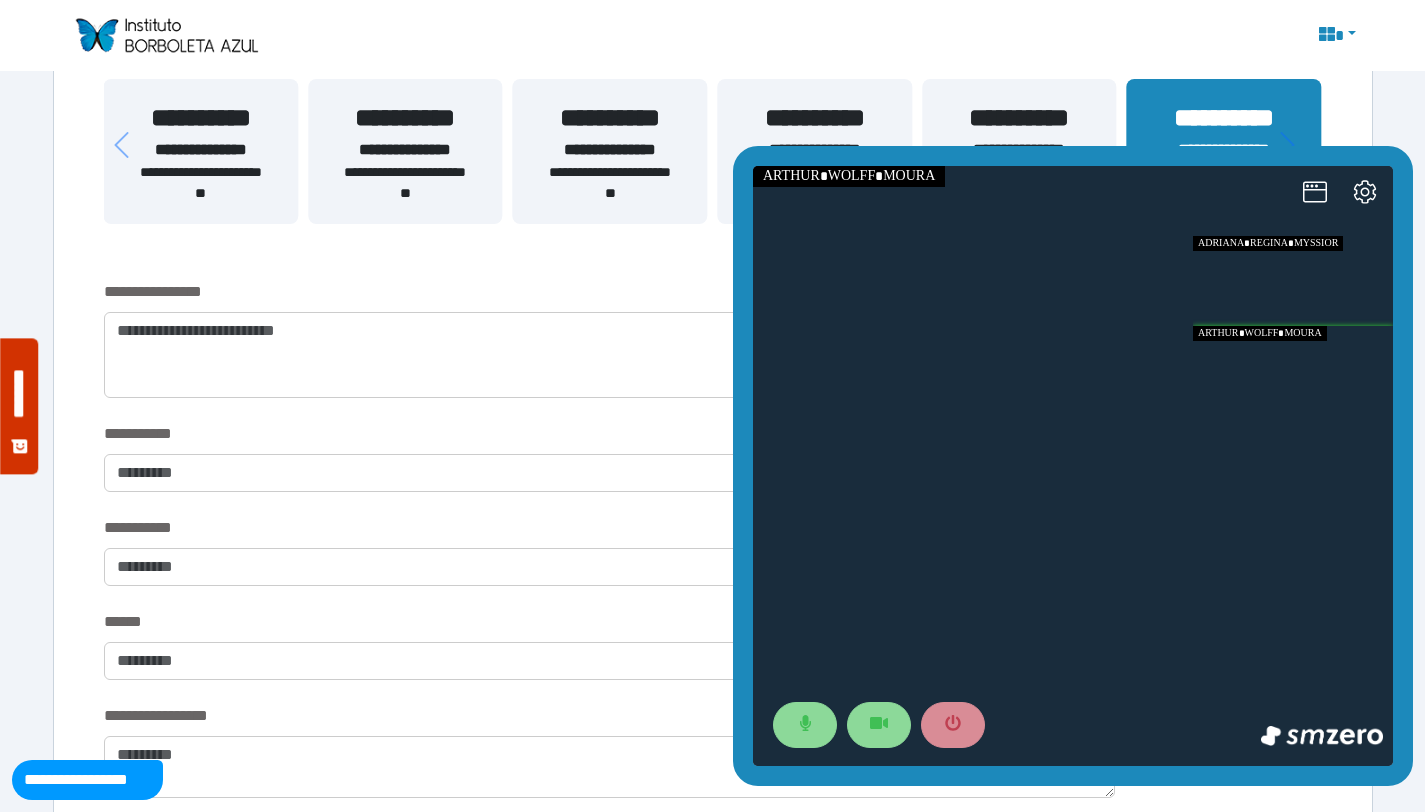 click at bounding box center (1293, 371) 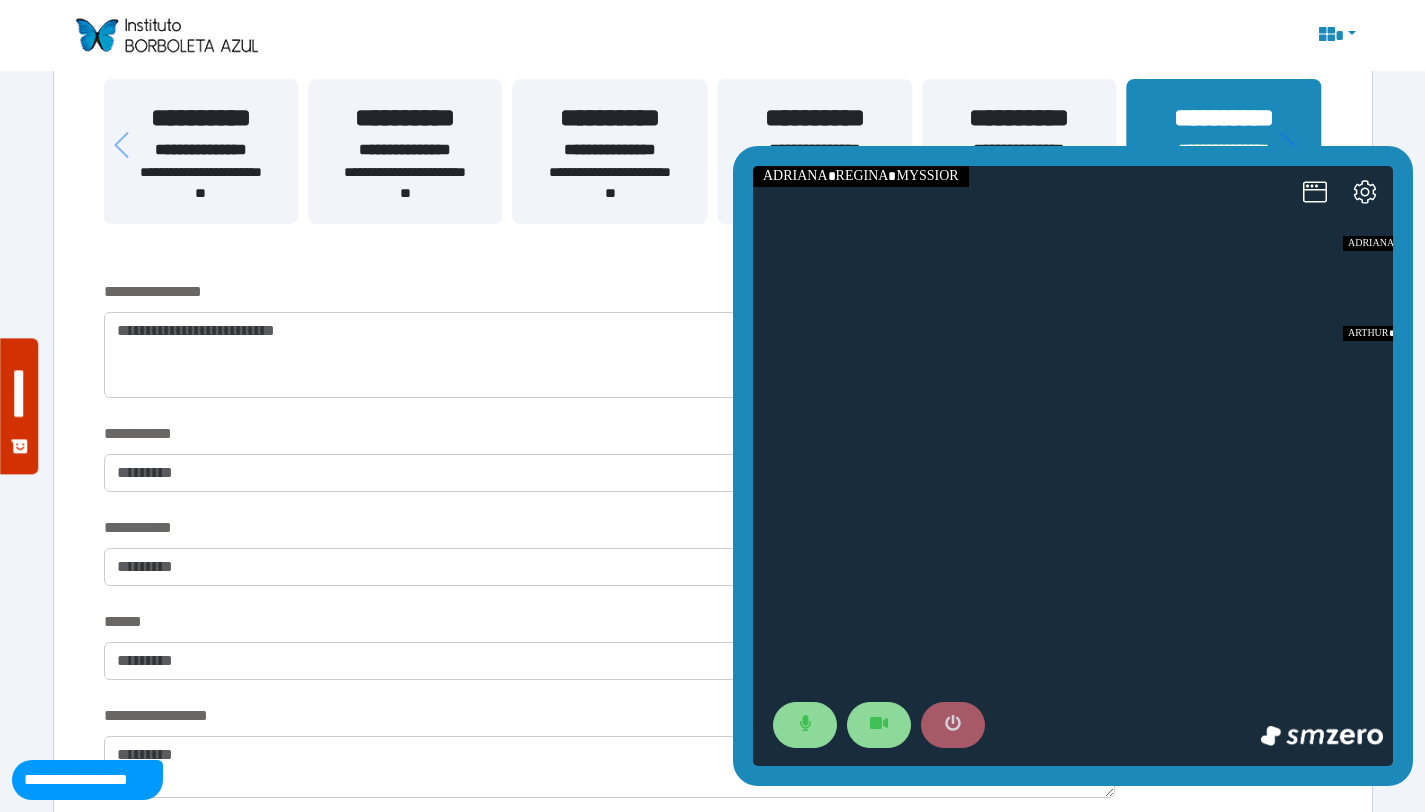 click at bounding box center (953, 725) 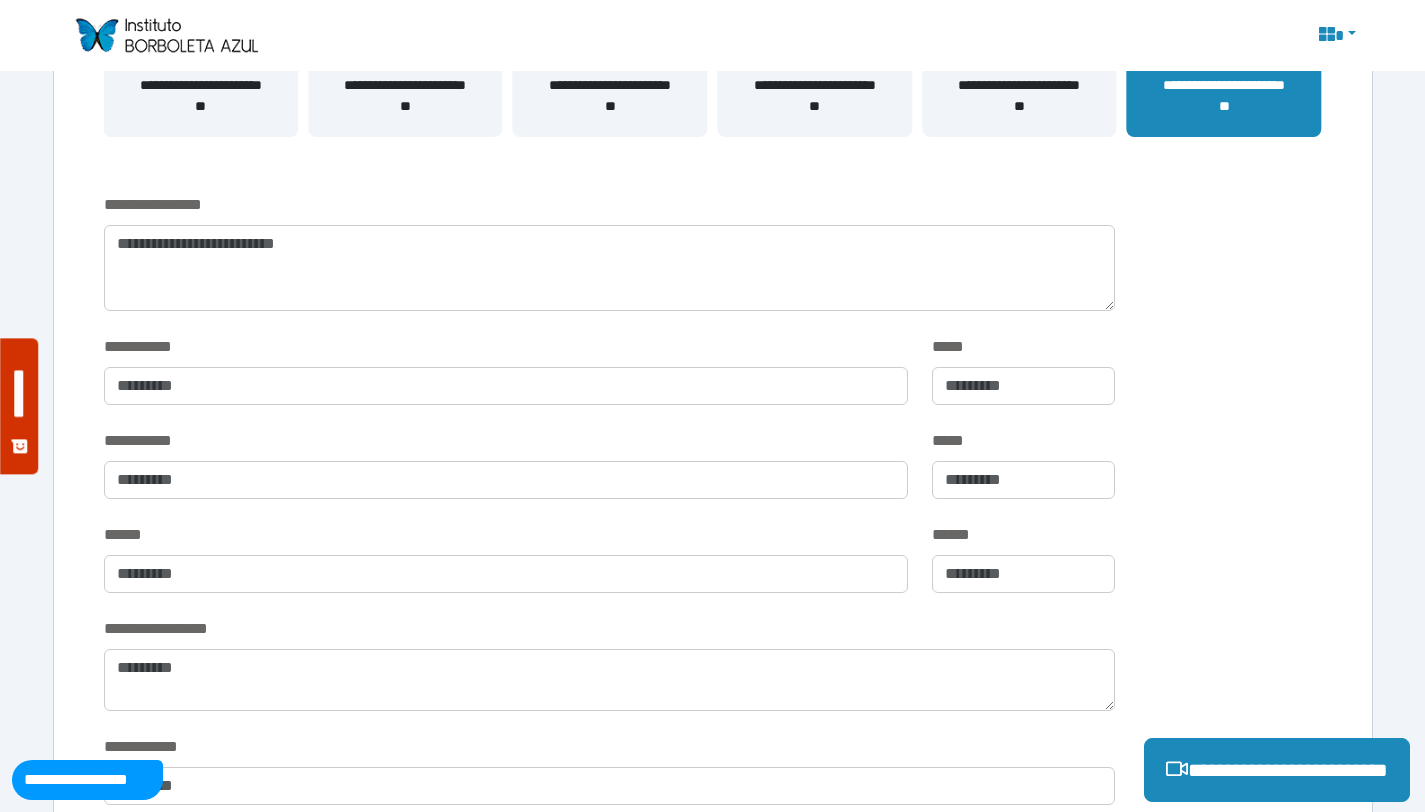 scroll, scrollTop: 180, scrollLeft: 0, axis: vertical 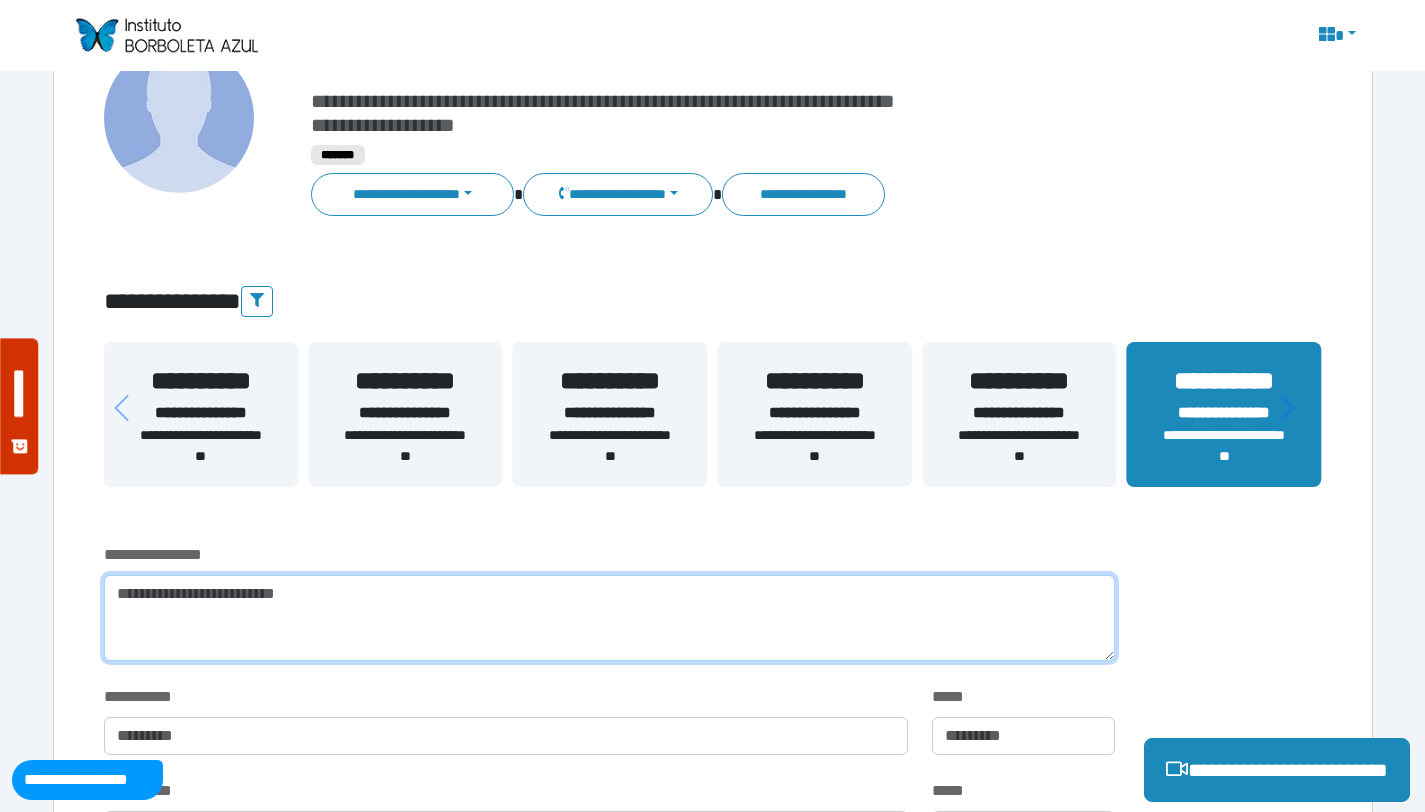 click at bounding box center (609, 618) 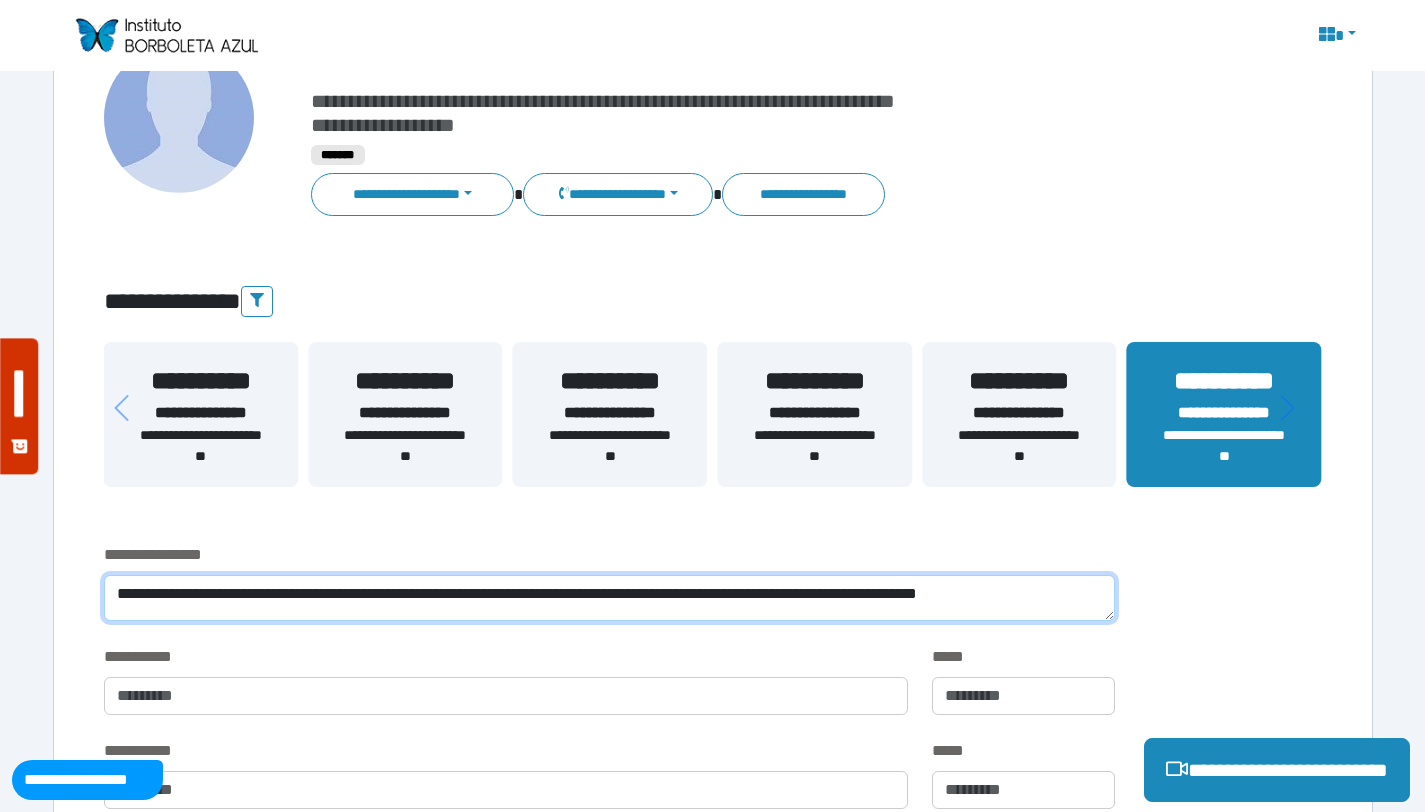 scroll, scrollTop: 0, scrollLeft: 0, axis: both 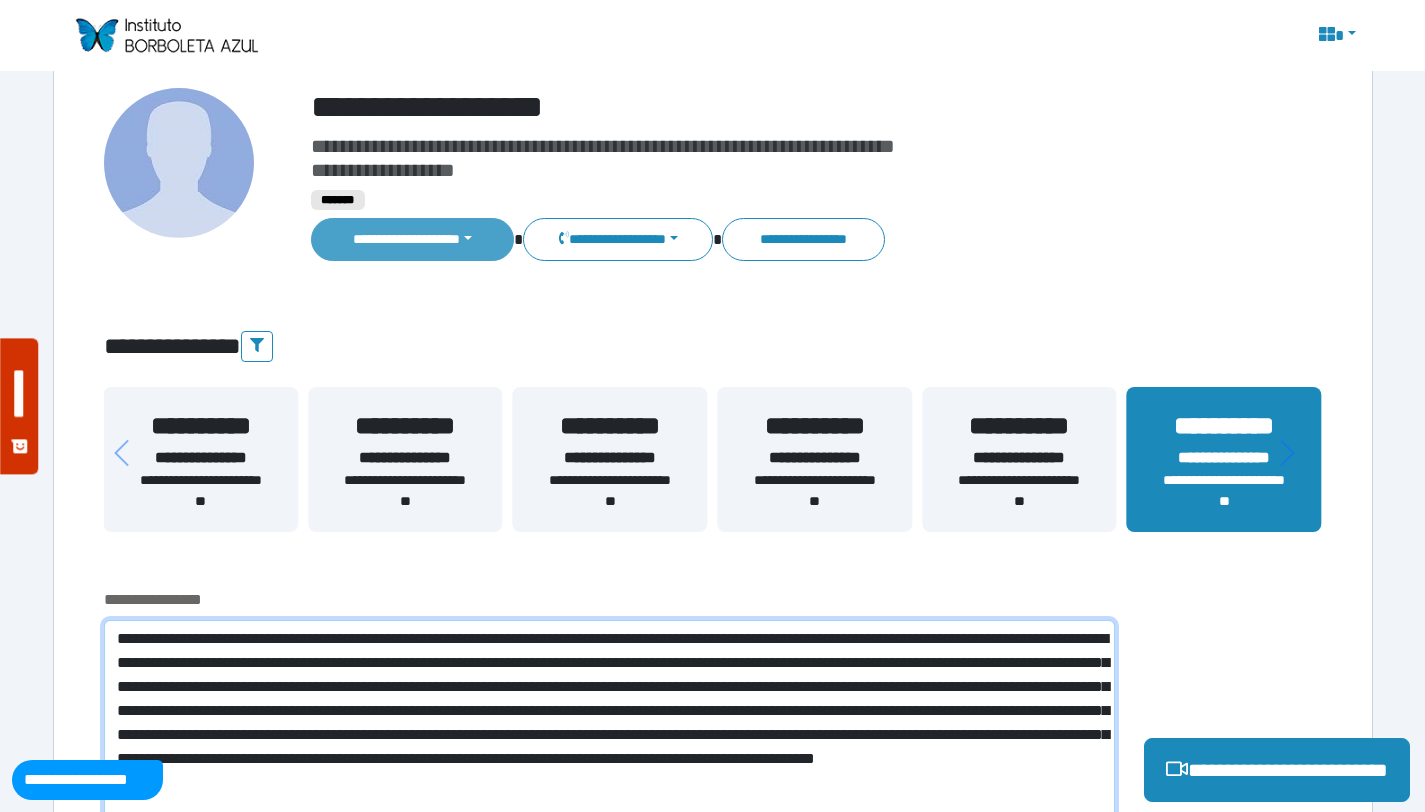 type on "**********" 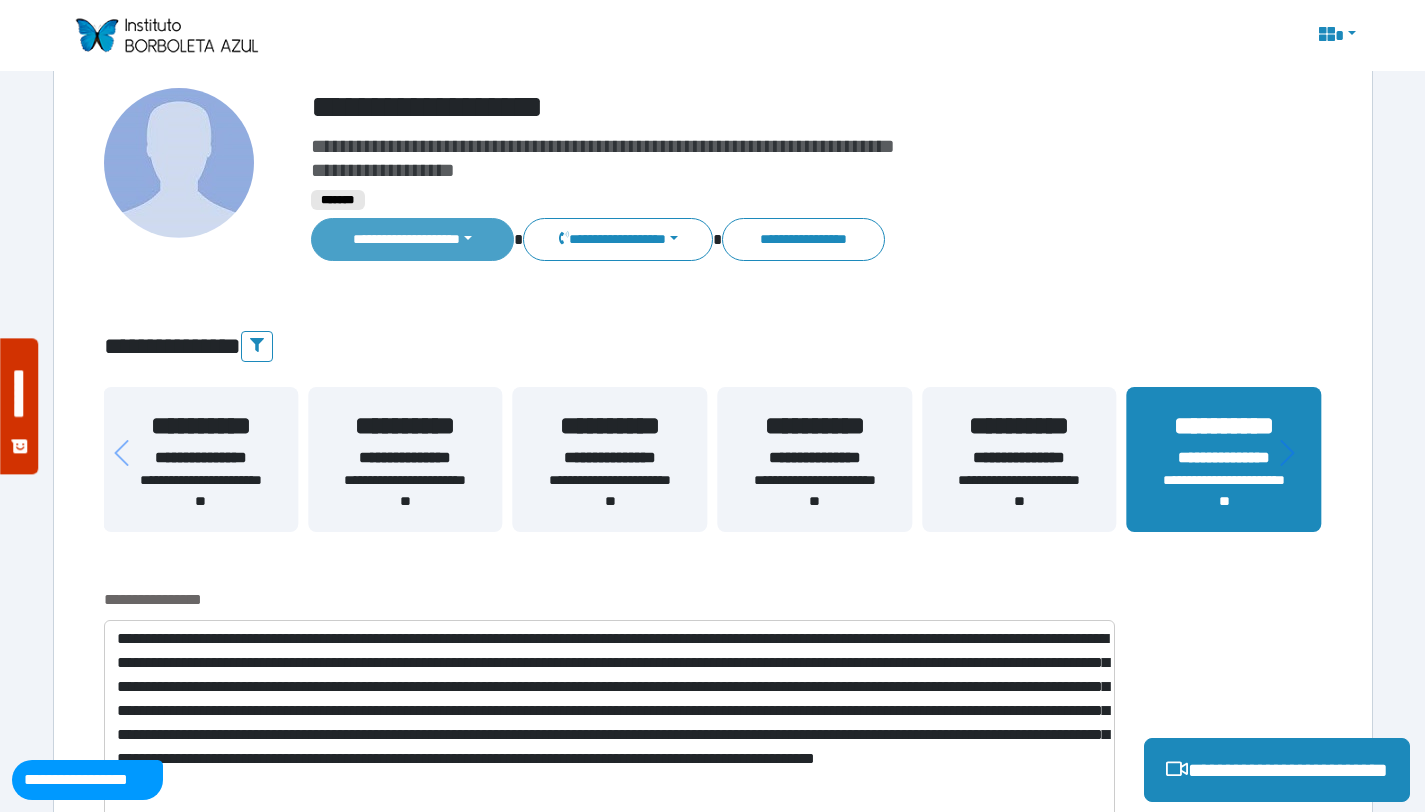 click on "**********" at bounding box center (413, 239) 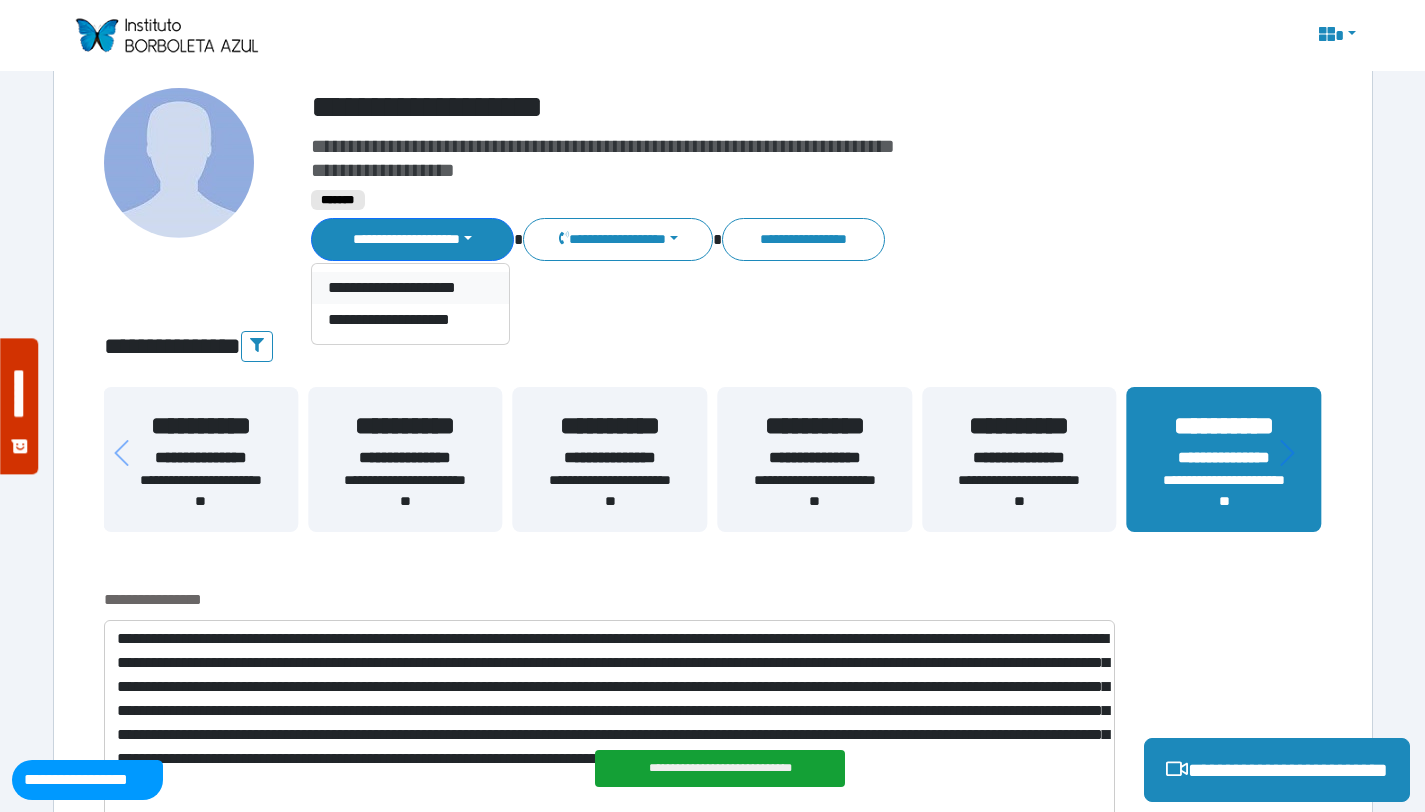 click on "**********" at bounding box center [410, 288] 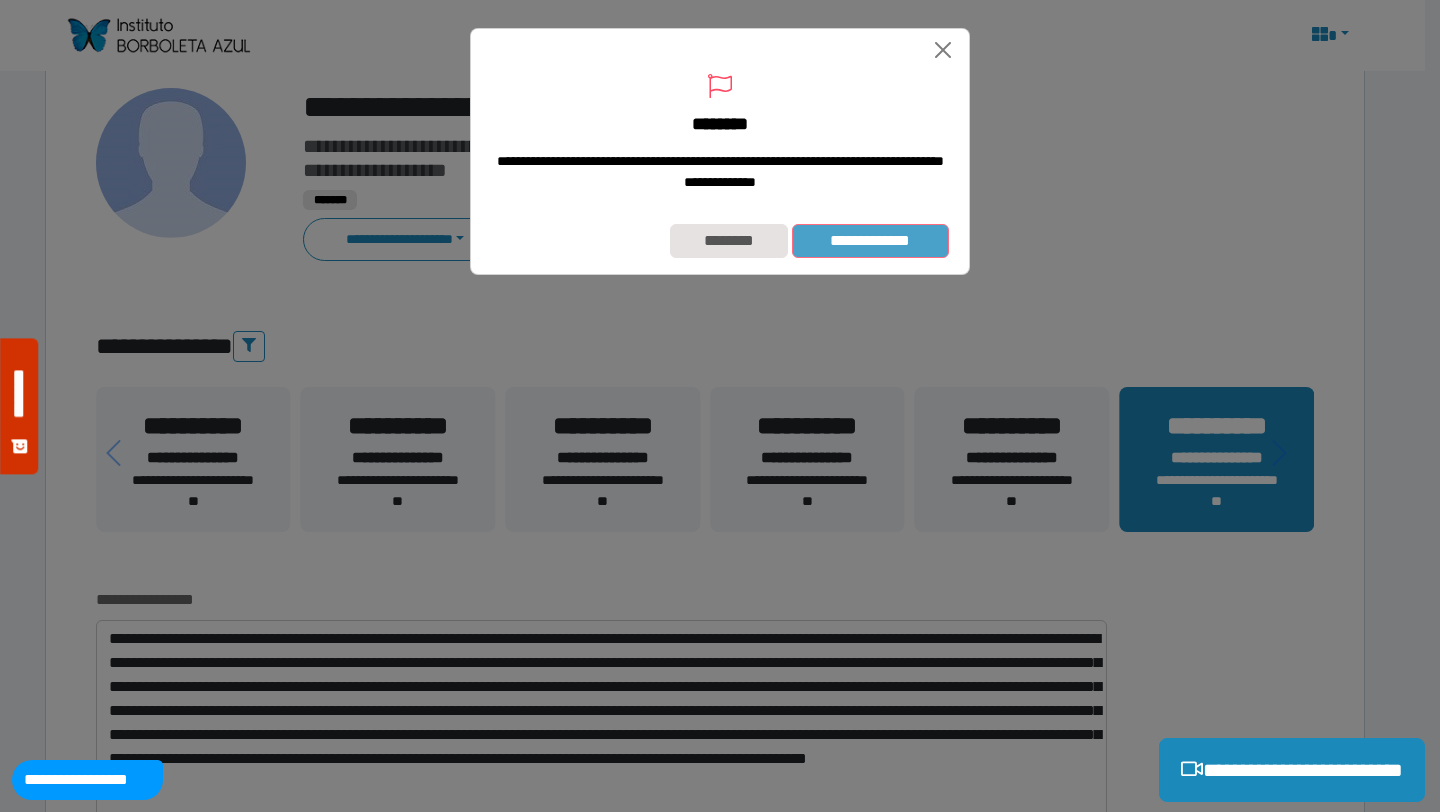 click on "**********" at bounding box center (870, 241) 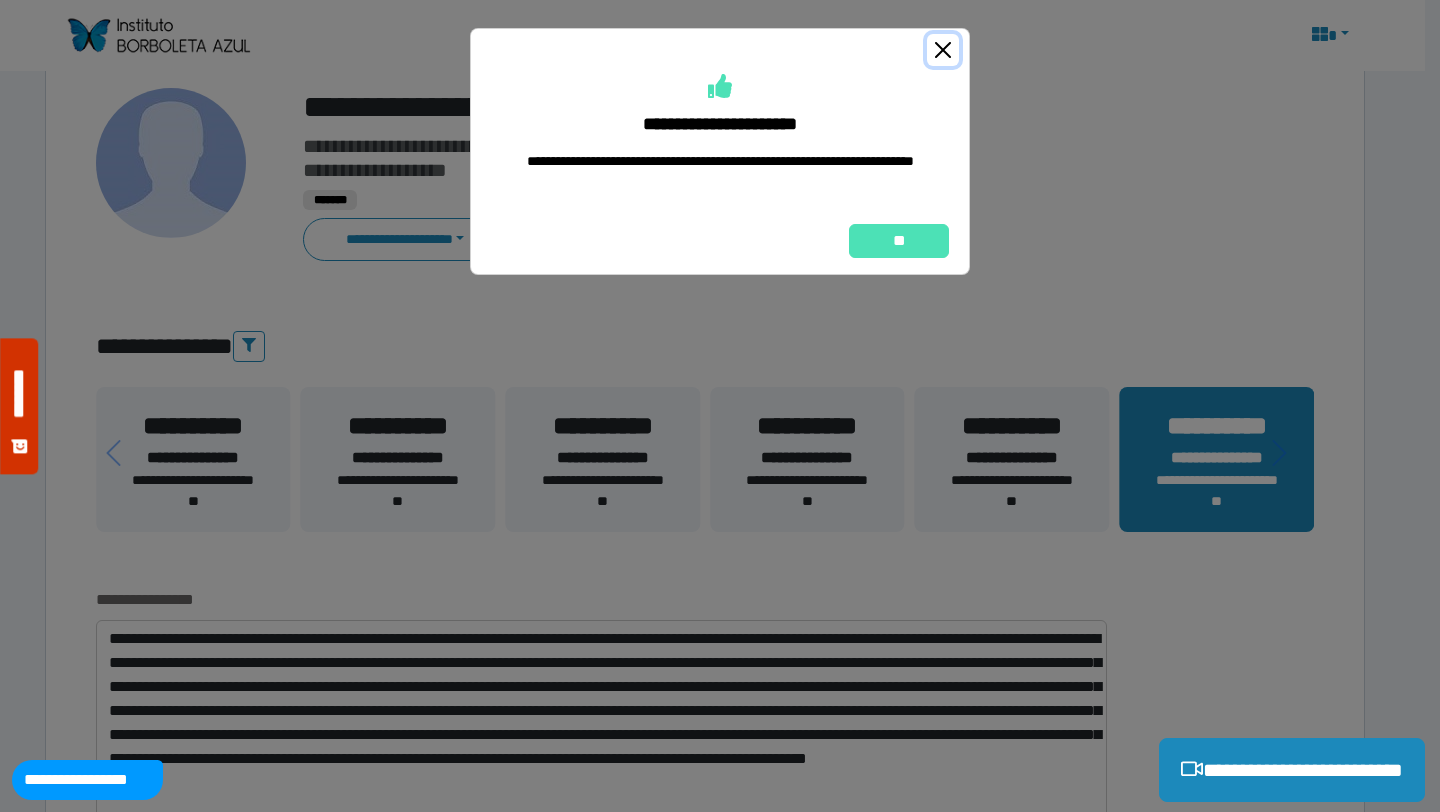 click at bounding box center [943, 50] 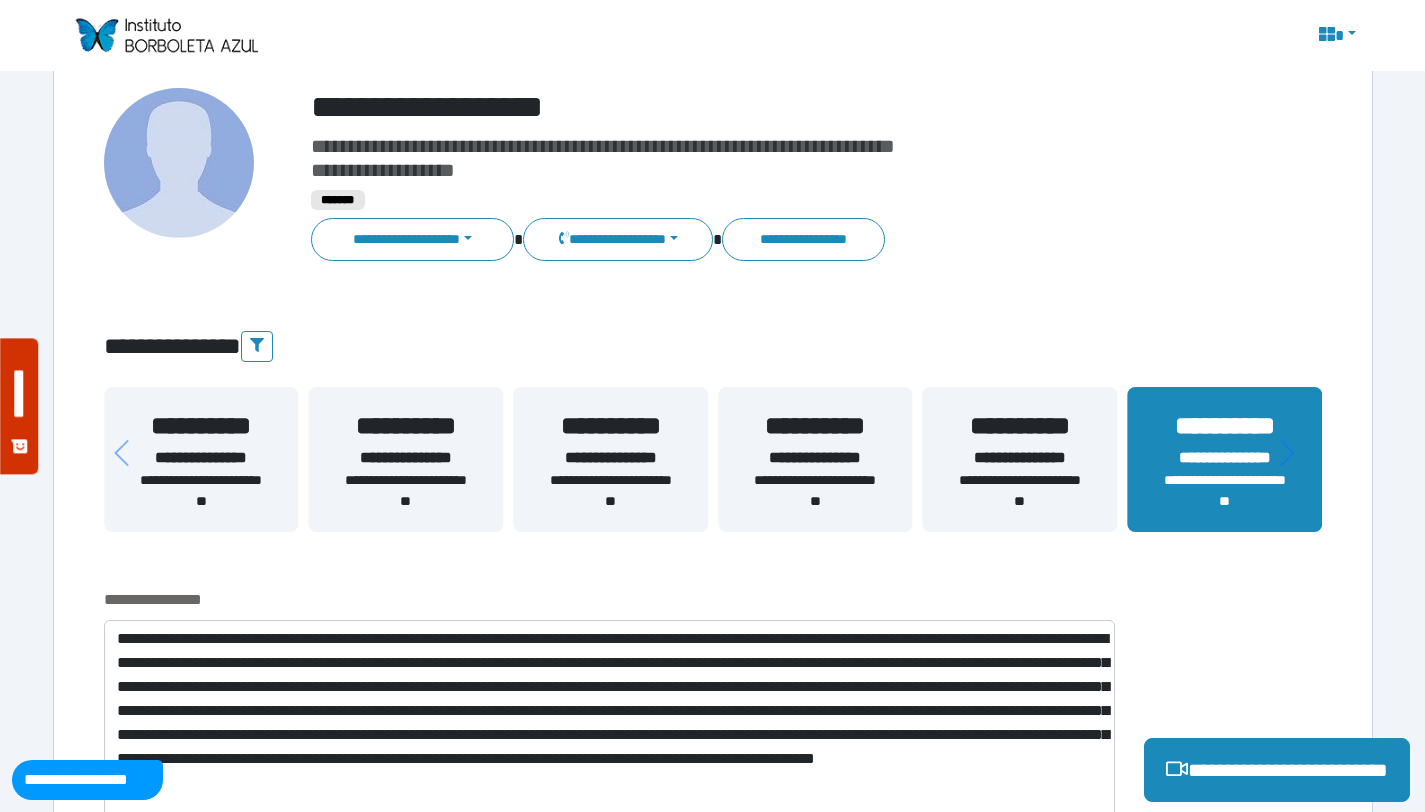 click on "**********" at bounding box center (822, 36) 